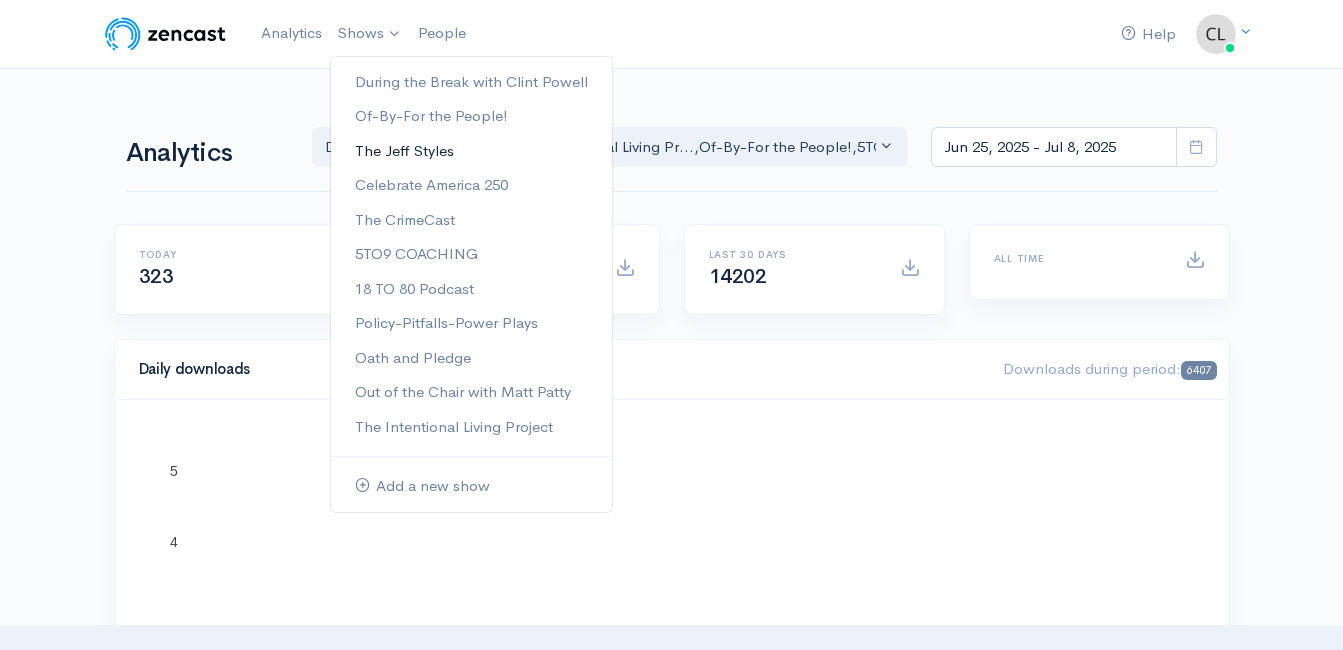scroll, scrollTop: 0, scrollLeft: 0, axis: both 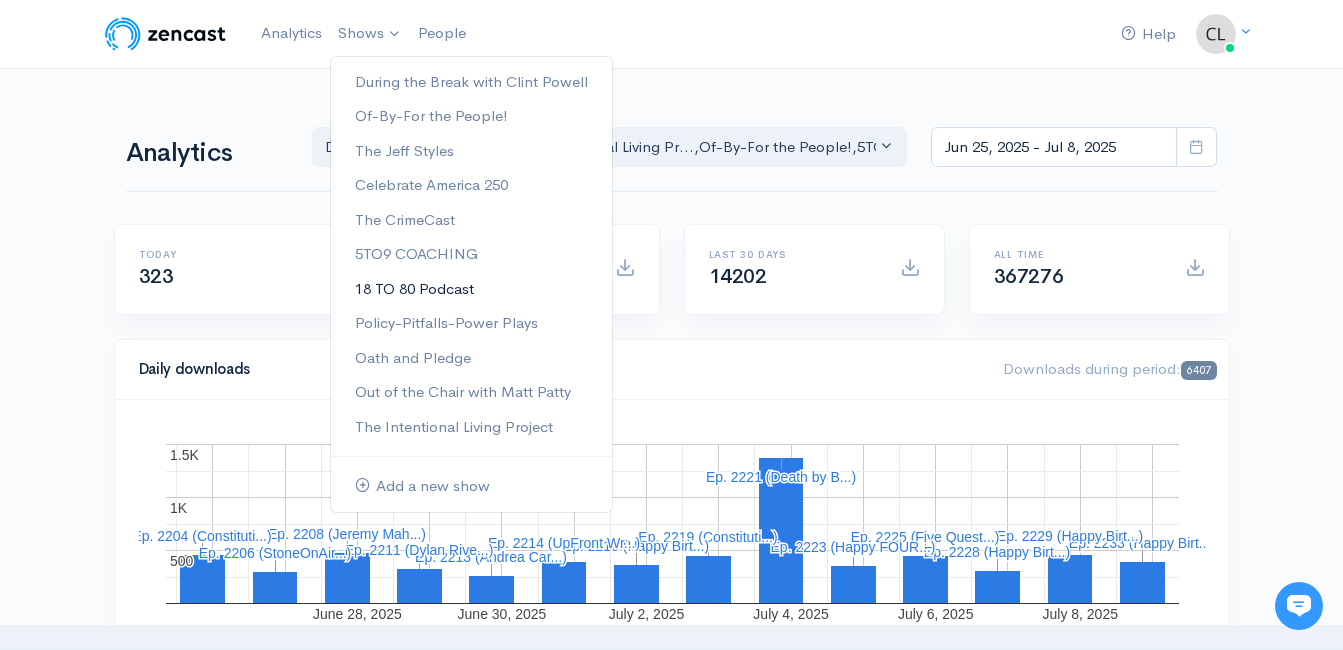 click on "18 TO 80 Podcast" at bounding box center (471, 289) 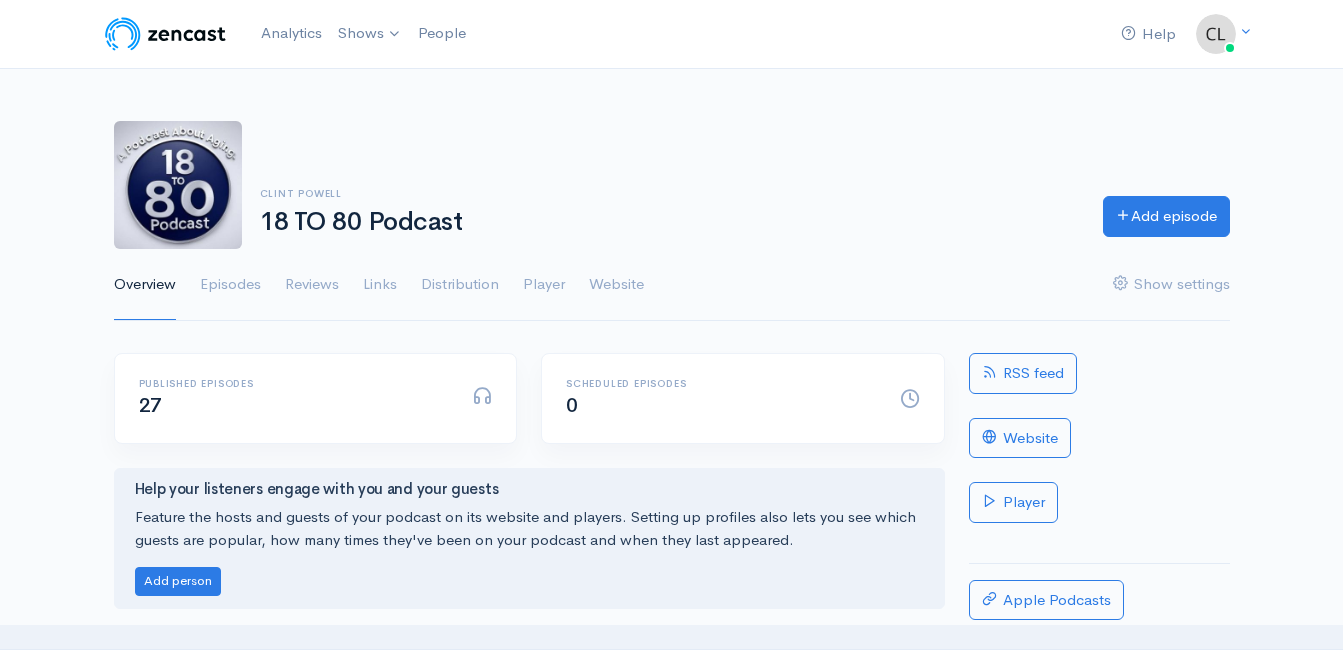 scroll, scrollTop: 0, scrollLeft: 0, axis: both 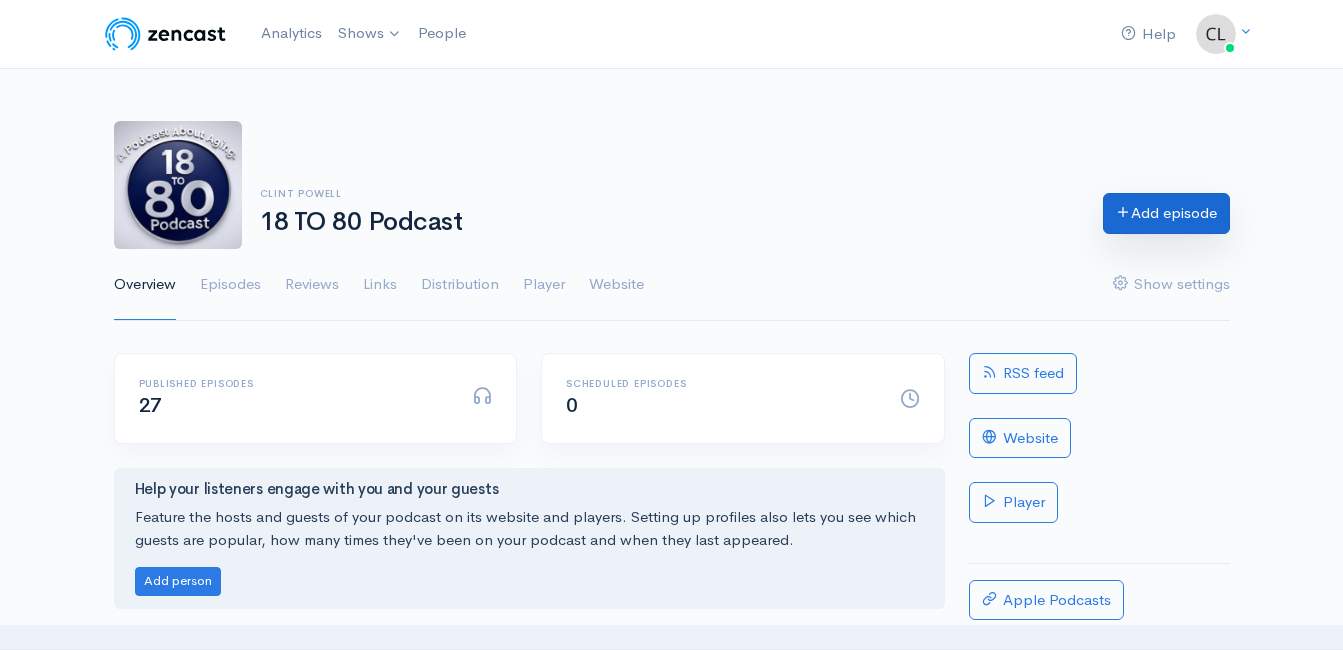 click at bounding box center [1123, 211] 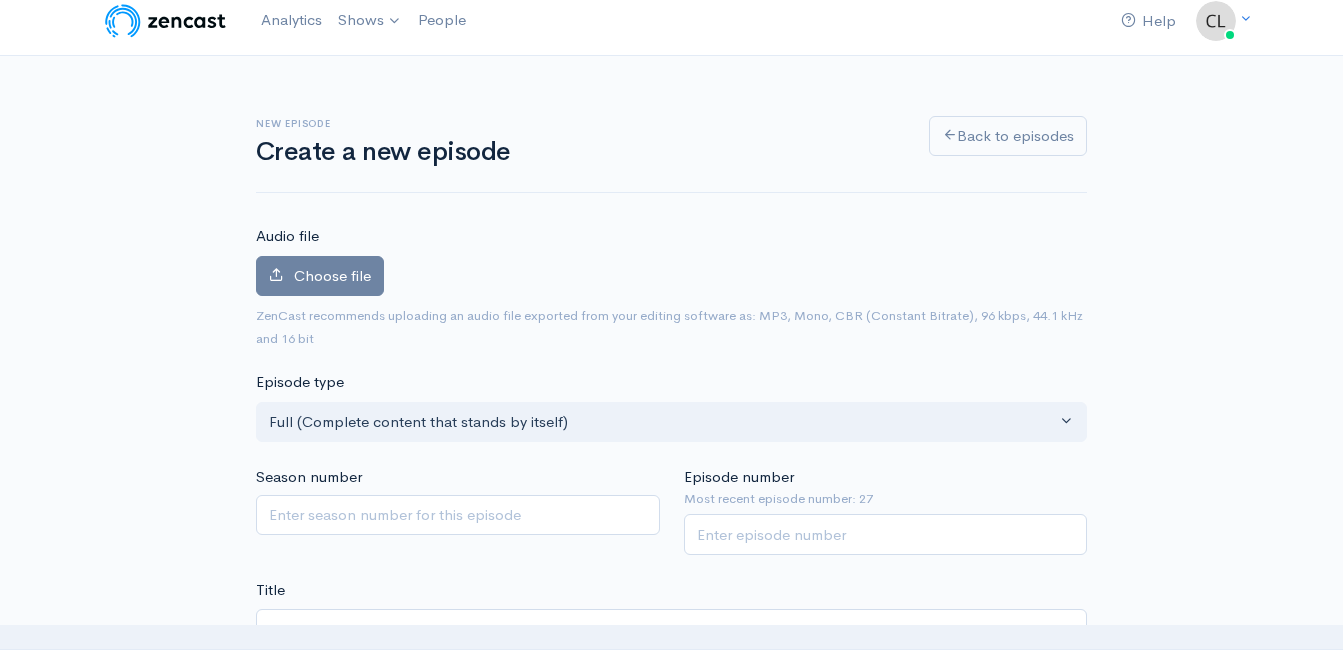 scroll, scrollTop: 0, scrollLeft: 0, axis: both 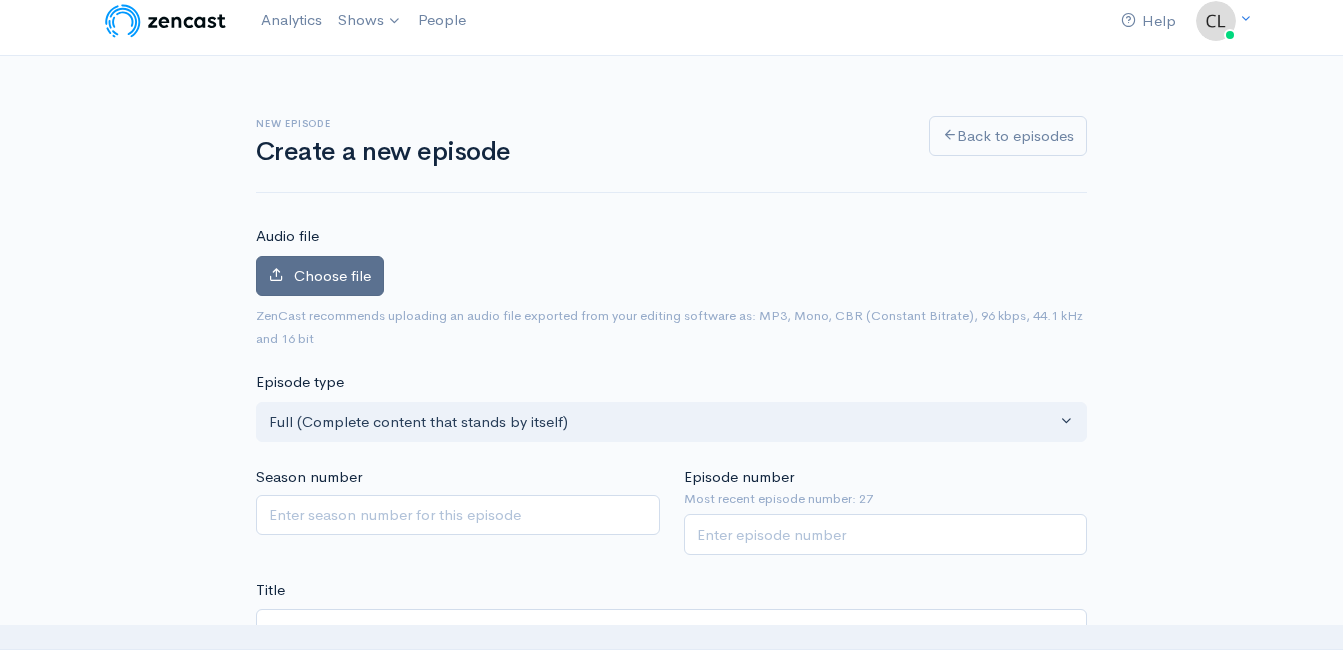 click on "Choose file" at bounding box center (320, 276) 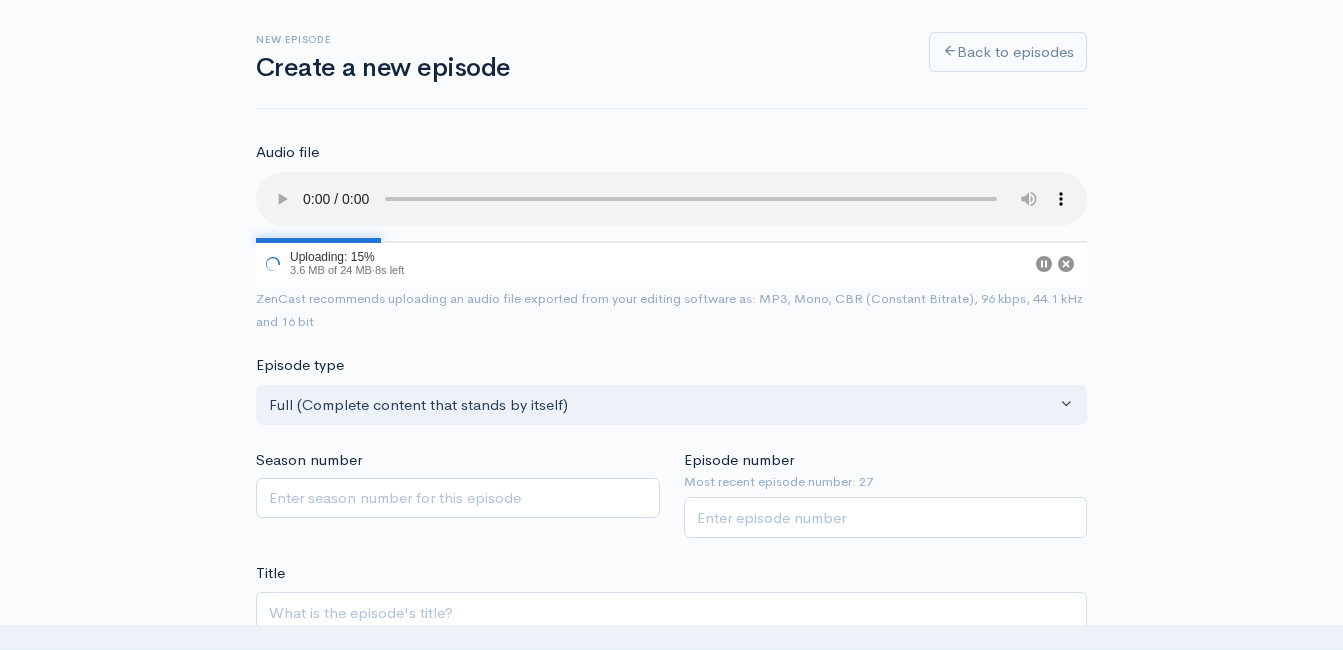 scroll, scrollTop: 313, scrollLeft: 0, axis: vertical 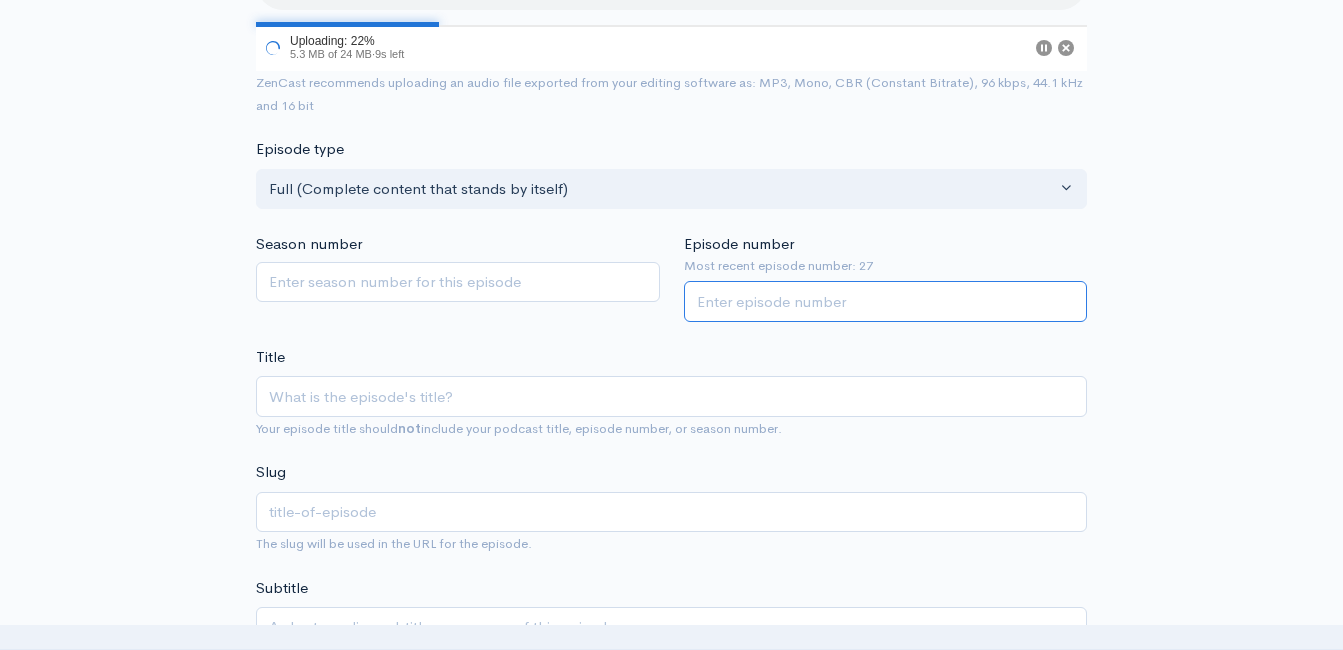 click on "Episode number" at bounding box center [886, 301] 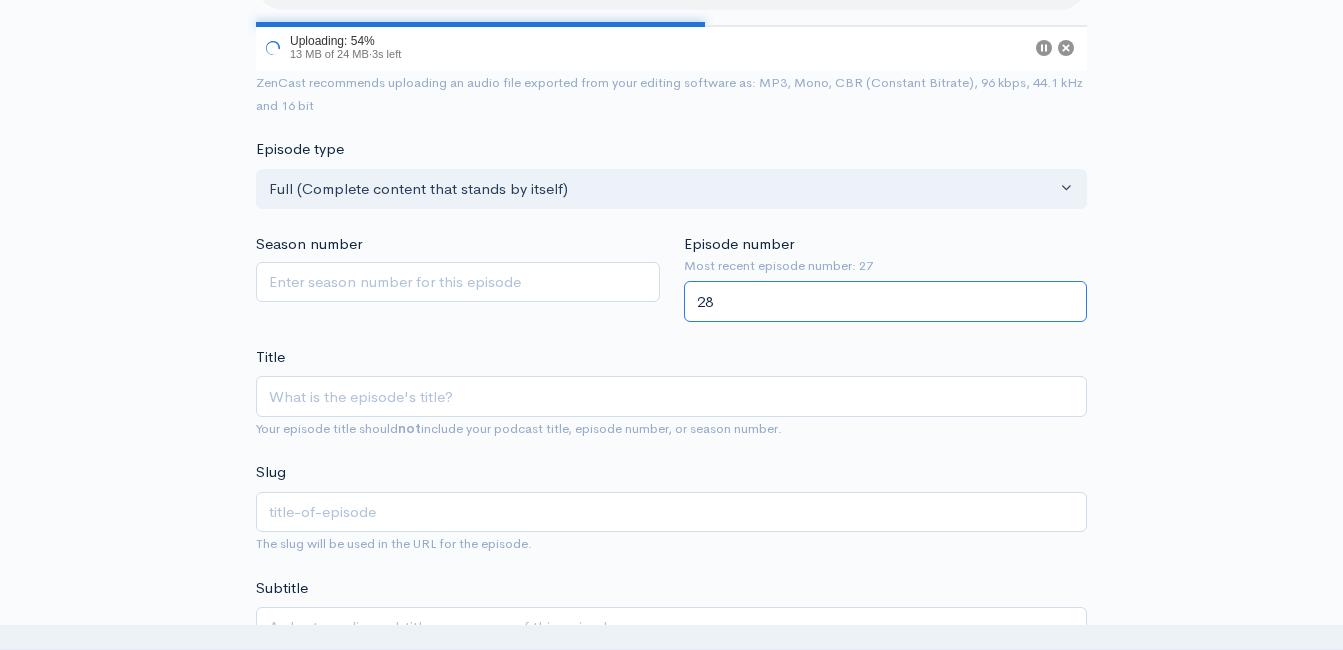 type on "28" 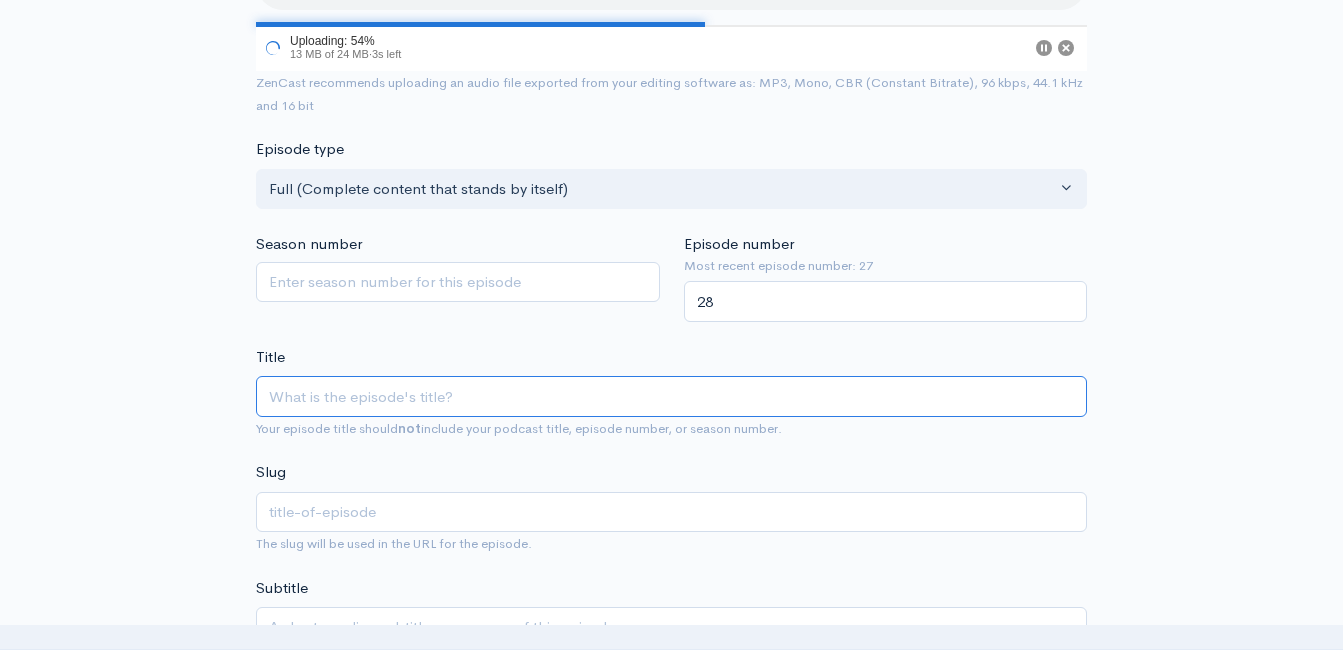 click on "Title" at bounding box center (671, 396) 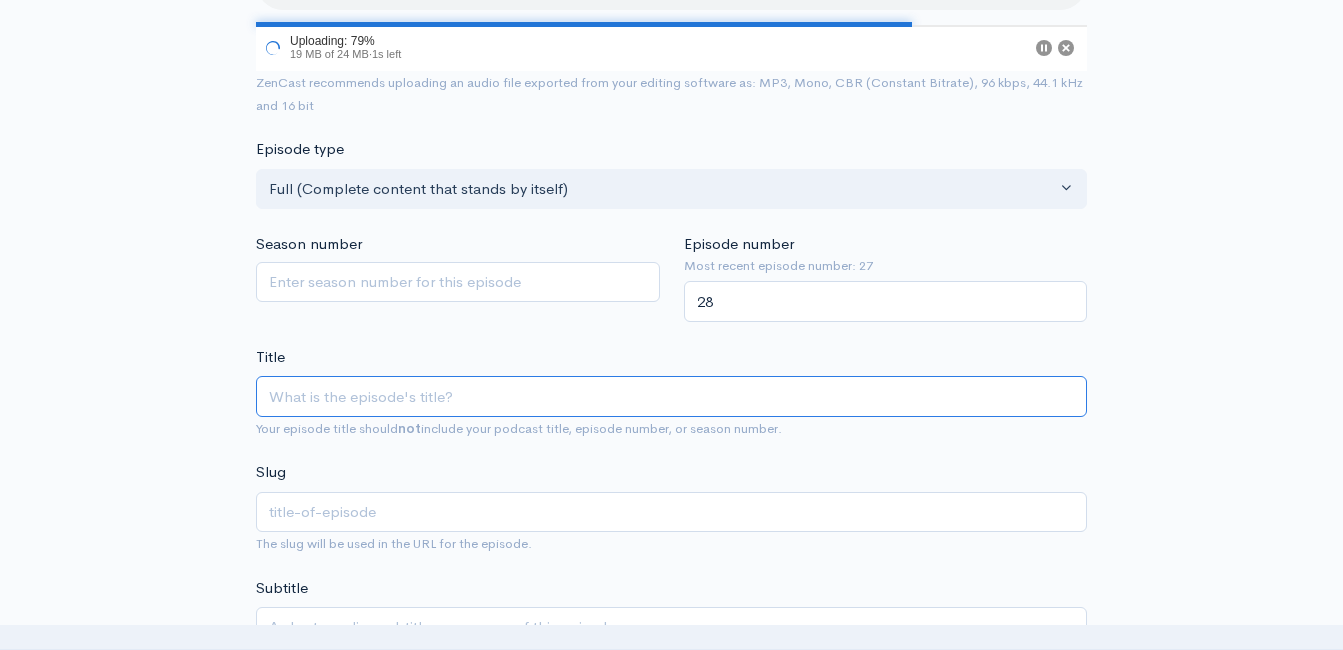 paste on "Hashimoto's disease" 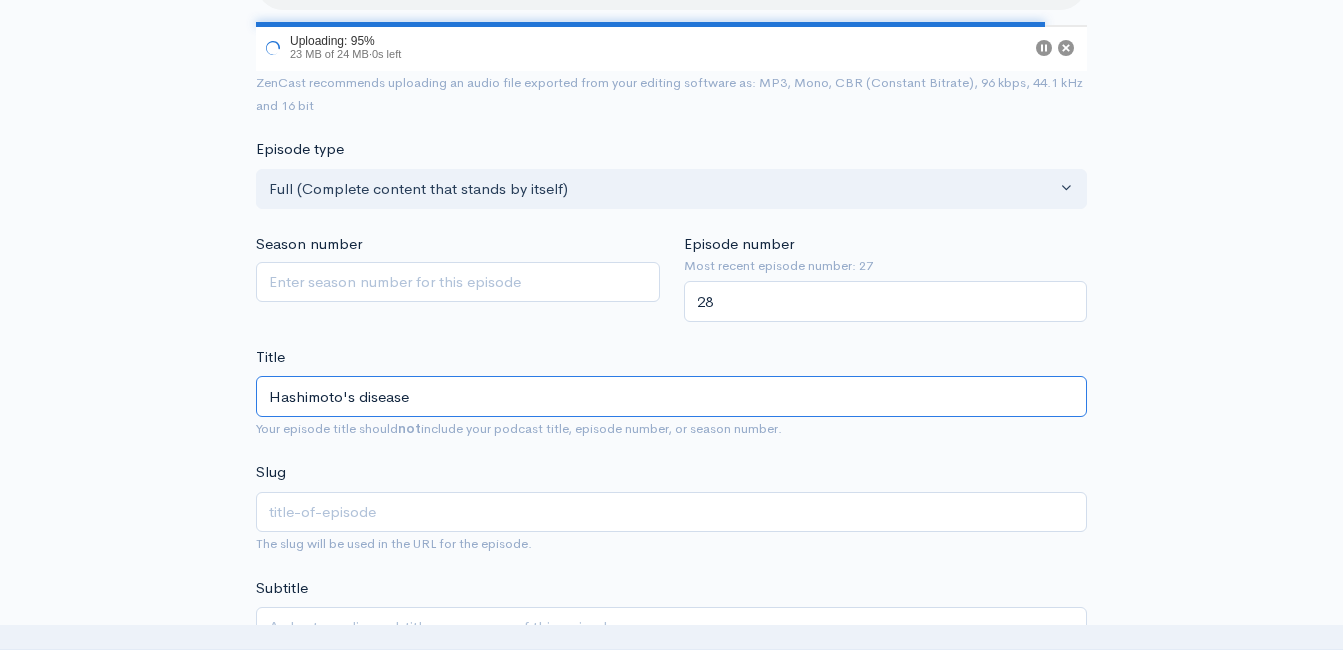 drag, startPoint x: 364, startPoint y: 399, endPoint x: 385, endPoint y: 426, distance: 34.20526 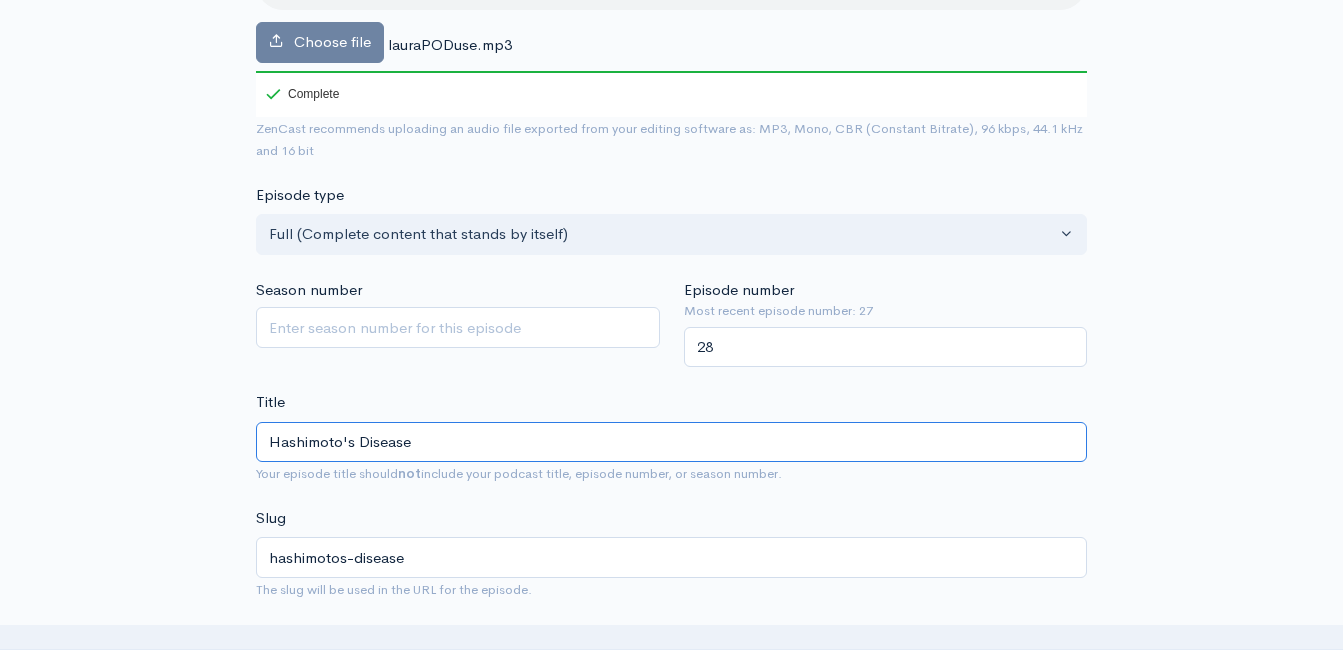 click on "Hashimoto's Disease" at bounding box center (671, 442) 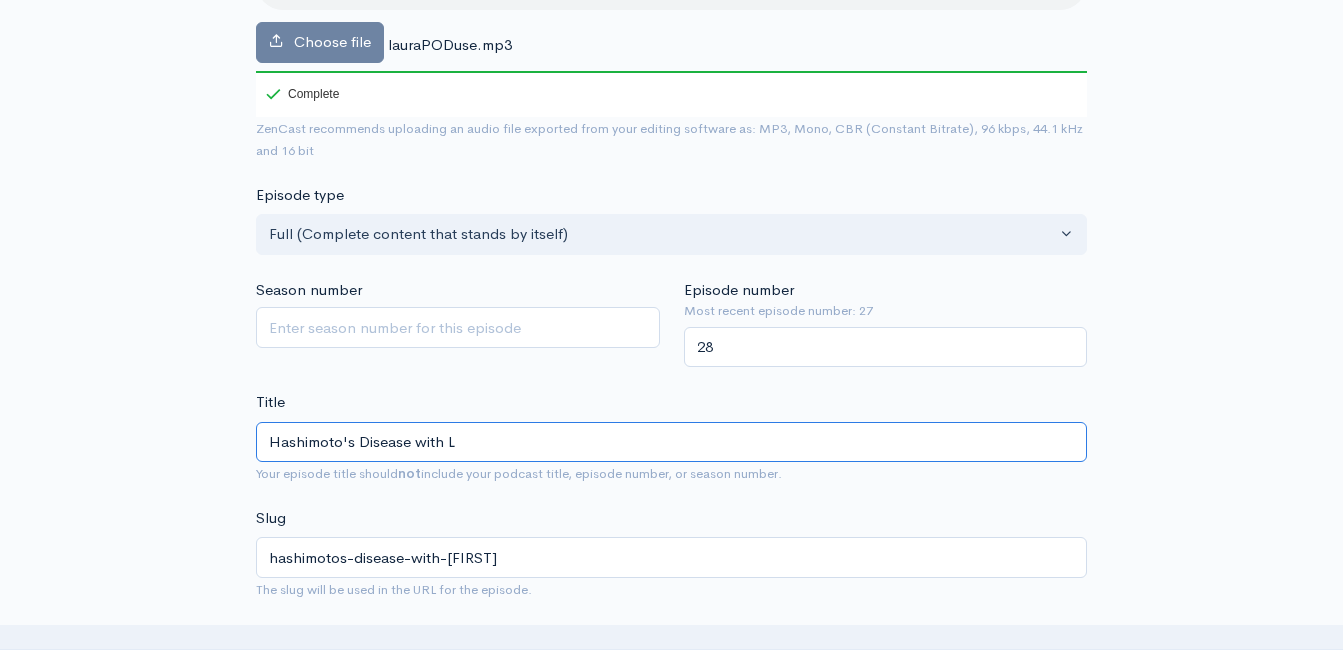 click on "Hashimoto's Disease with L" at bounding box center (671, 442) 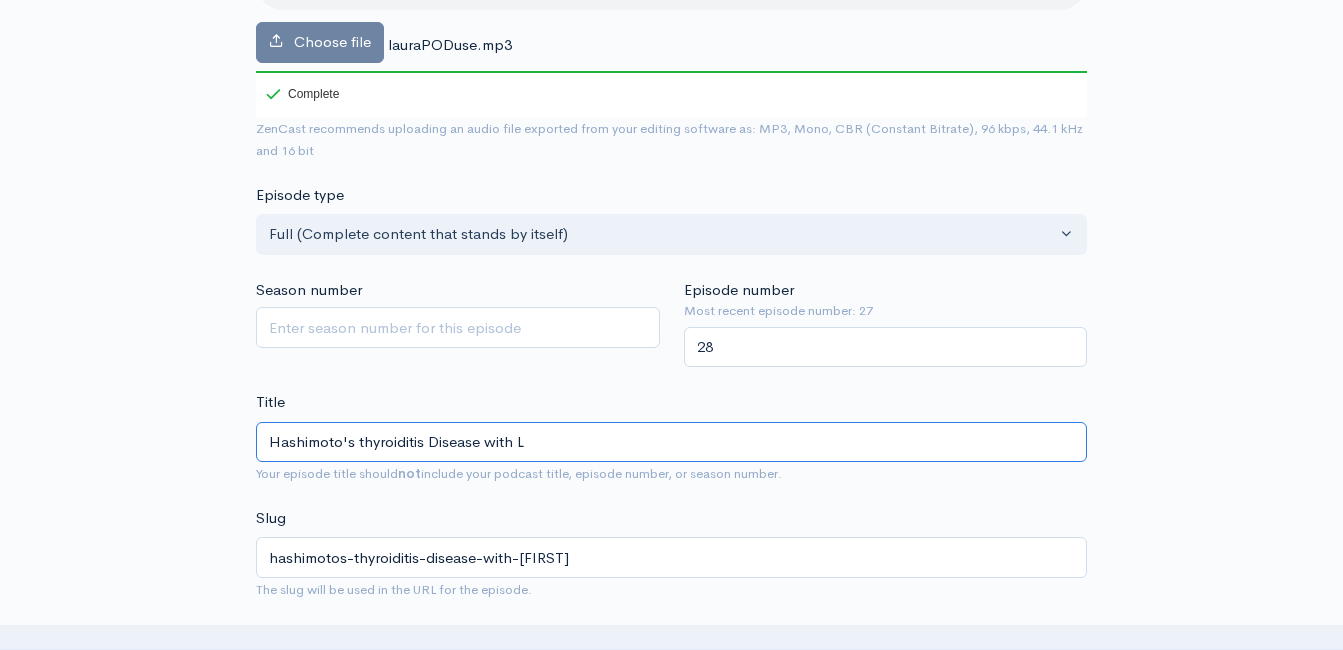 click on "Hashimoto's thyroiditis Disease with L" at bounding box center [671, 442] 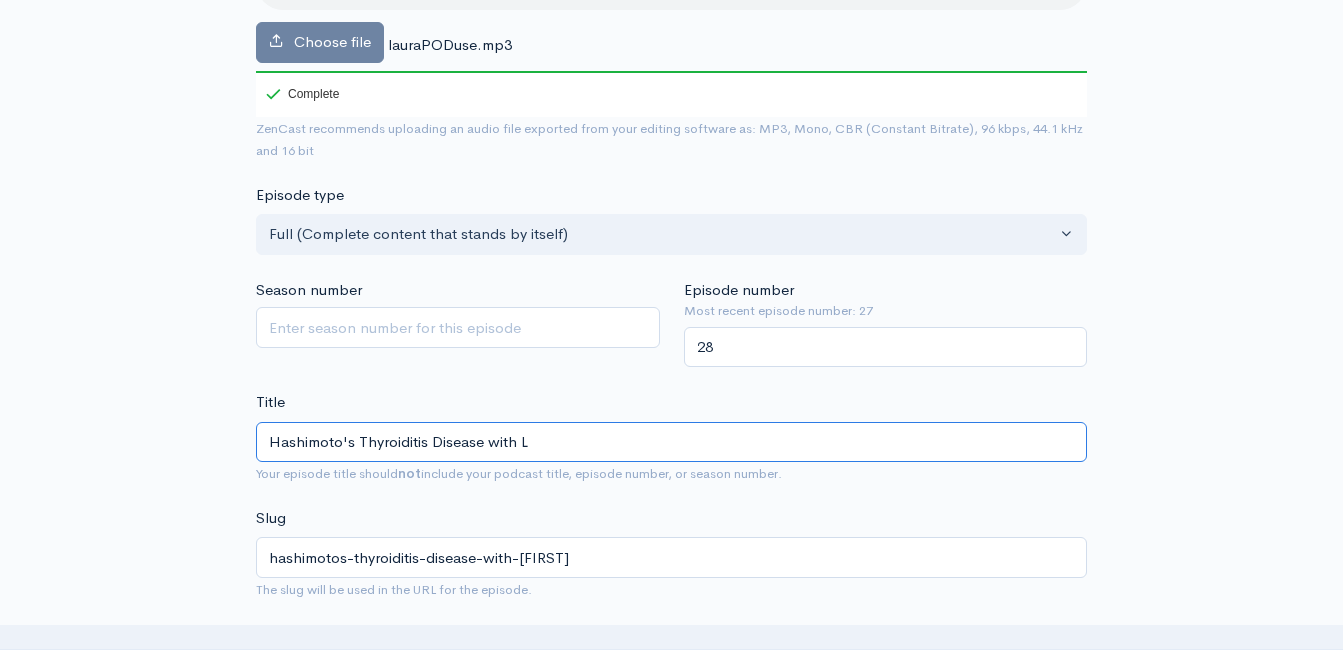 click on "Hashimoto's Thyroiditis Disease with L" at bounding box center (671, 442) 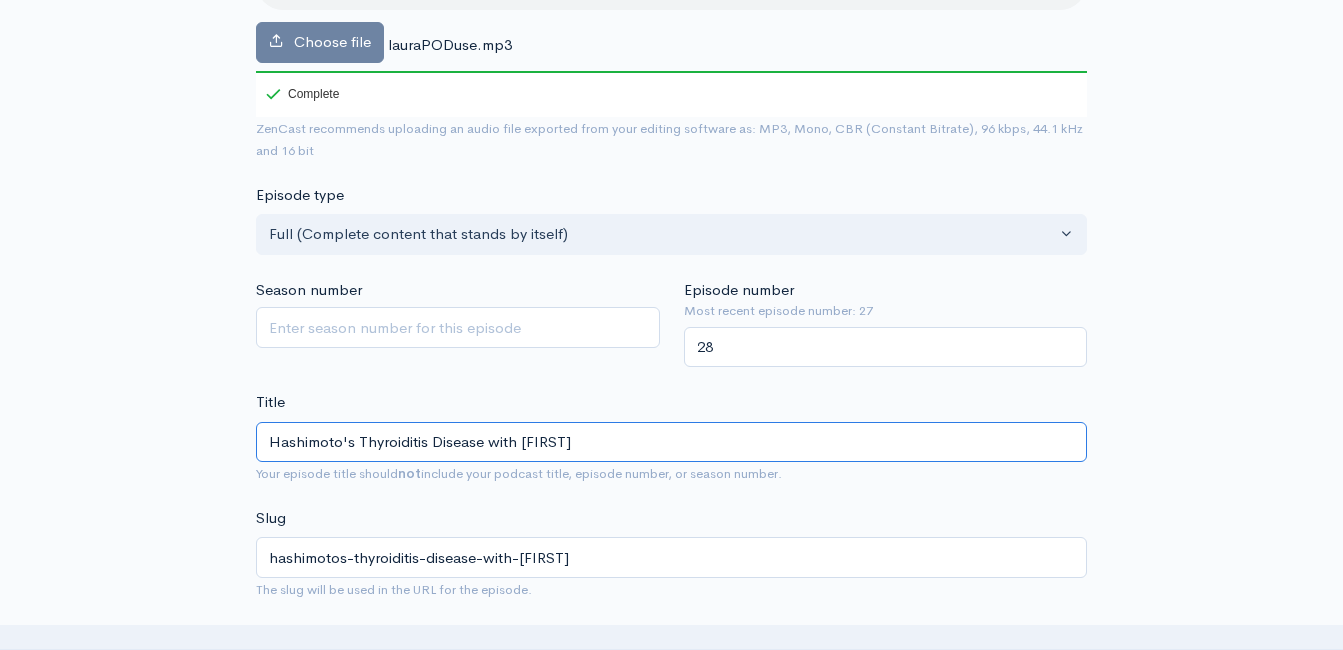 drag, startPoint x: 562, startPoint y: 440, endPoint x: 521, endPoint y: 439, distance: 41.01219 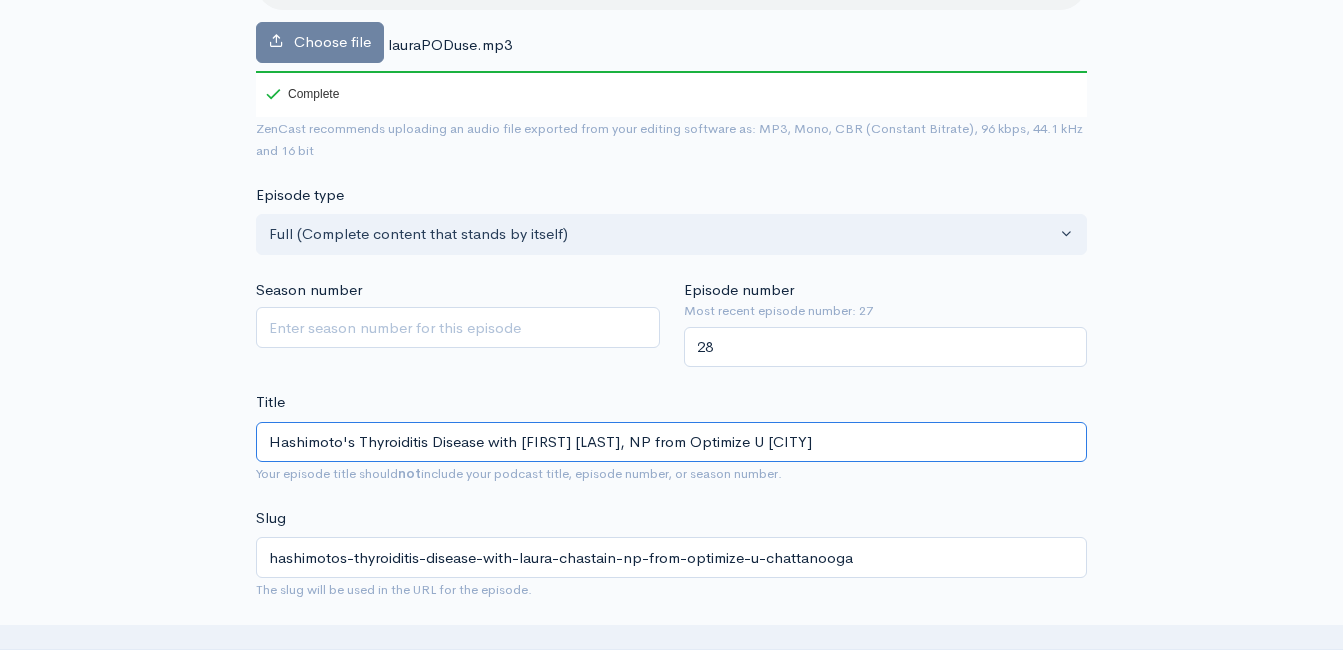 click on "[DISEASE] with [FIRST] [LAST], NP from Optimize U [CITY]" at bounding box center (671, 442) 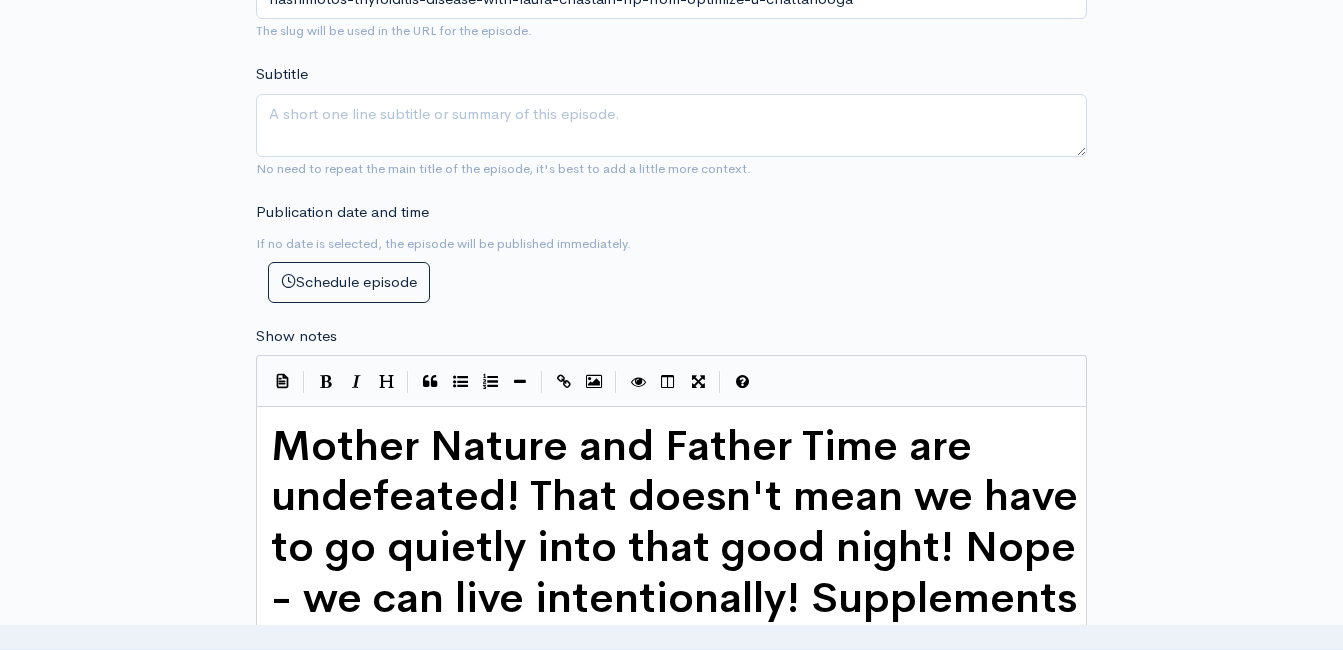 scroll, scrollTop: 913, scrollLeft: 0, axis: vertical 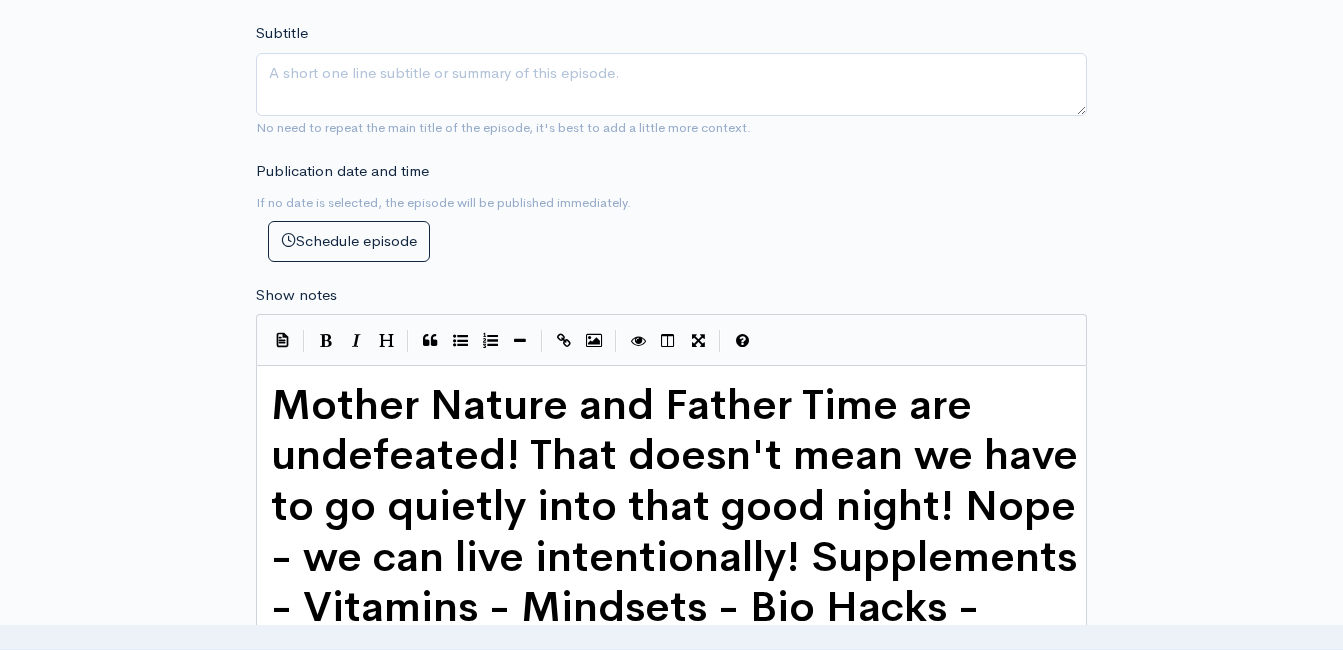type on "[DISEASE] with [FIRST] [LAST], NP from Optimize U [CITY]" 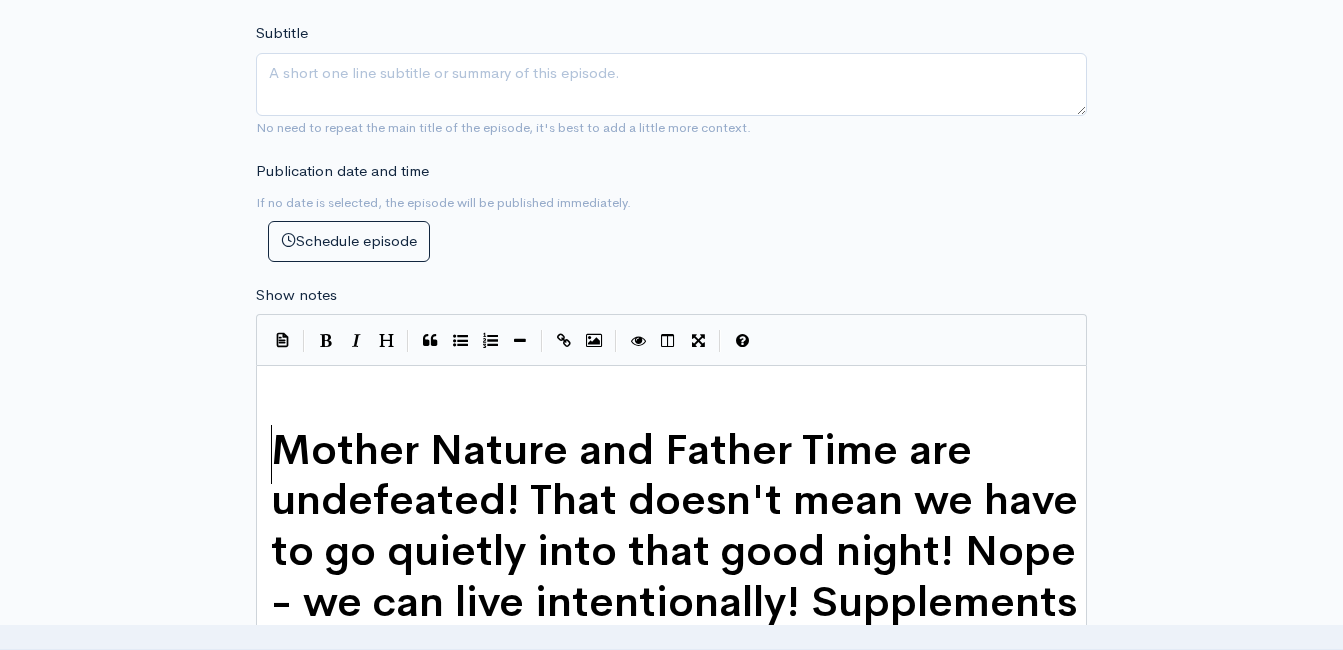 click on "​" at bounding box center [679, 391] 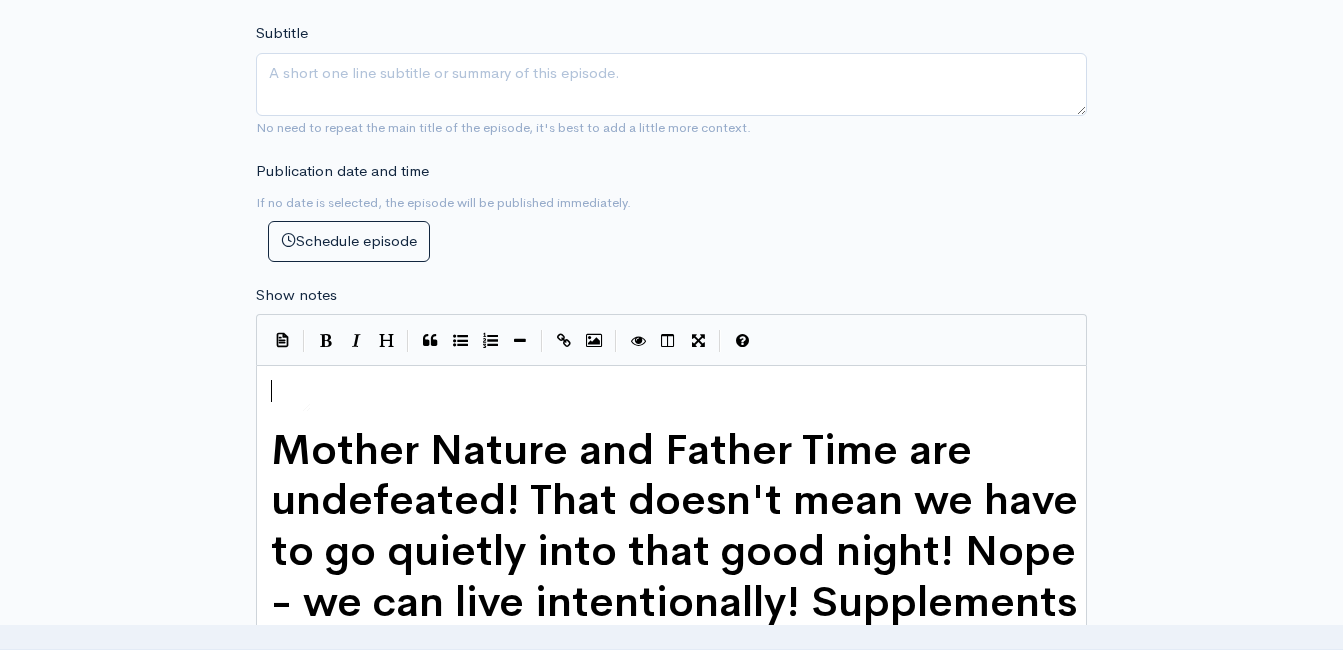 scroll, scrollTop: 0, scrollLeft: 0, axis: both 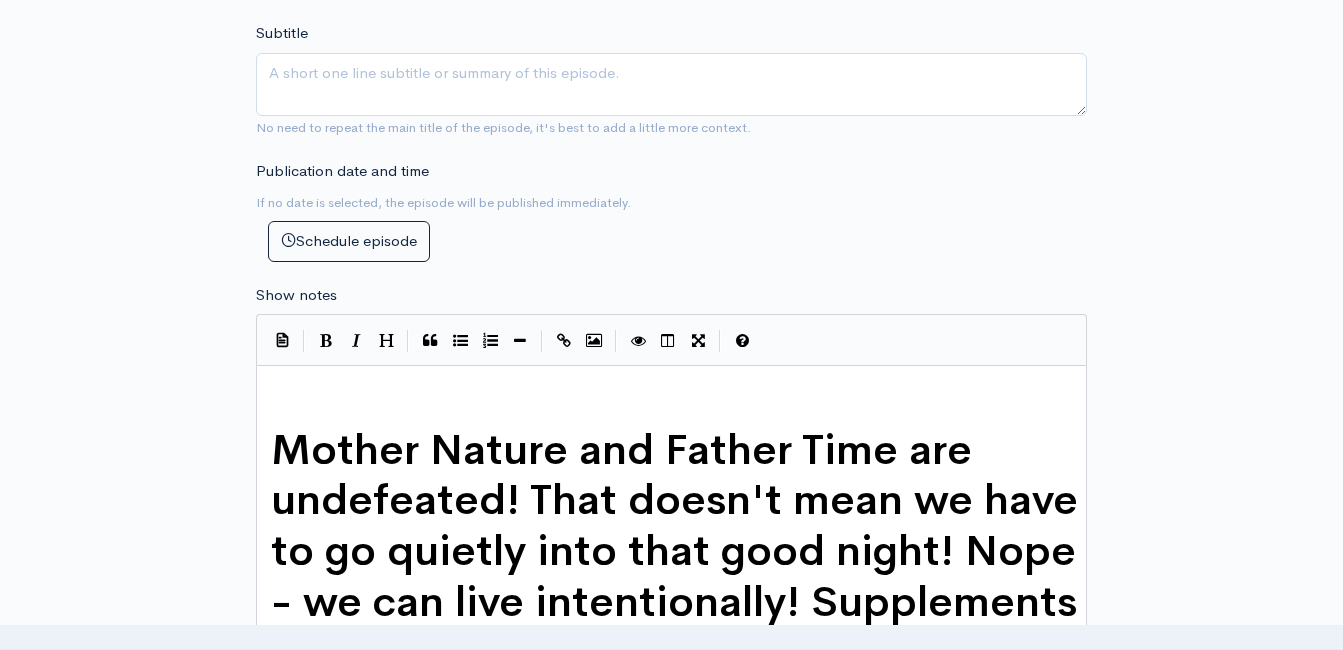 paste 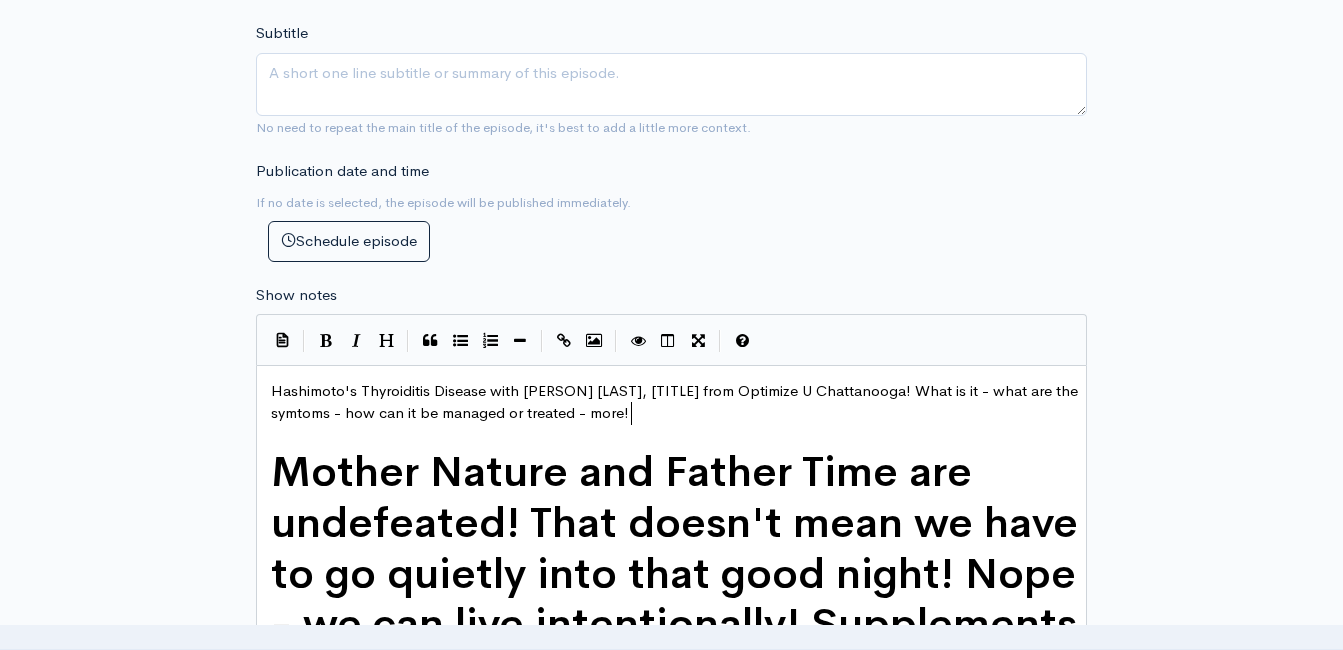 scroll, scrollTop: 8, scrollLeft: 54, axis: both 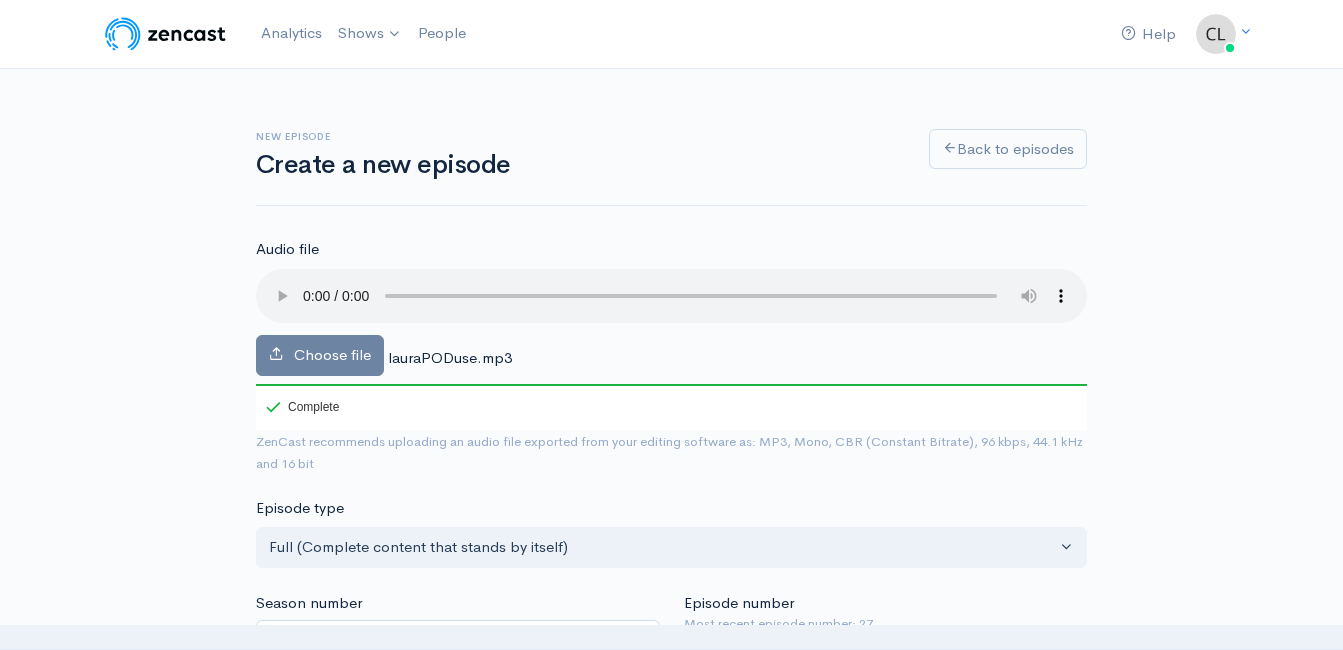 type on "- more!" 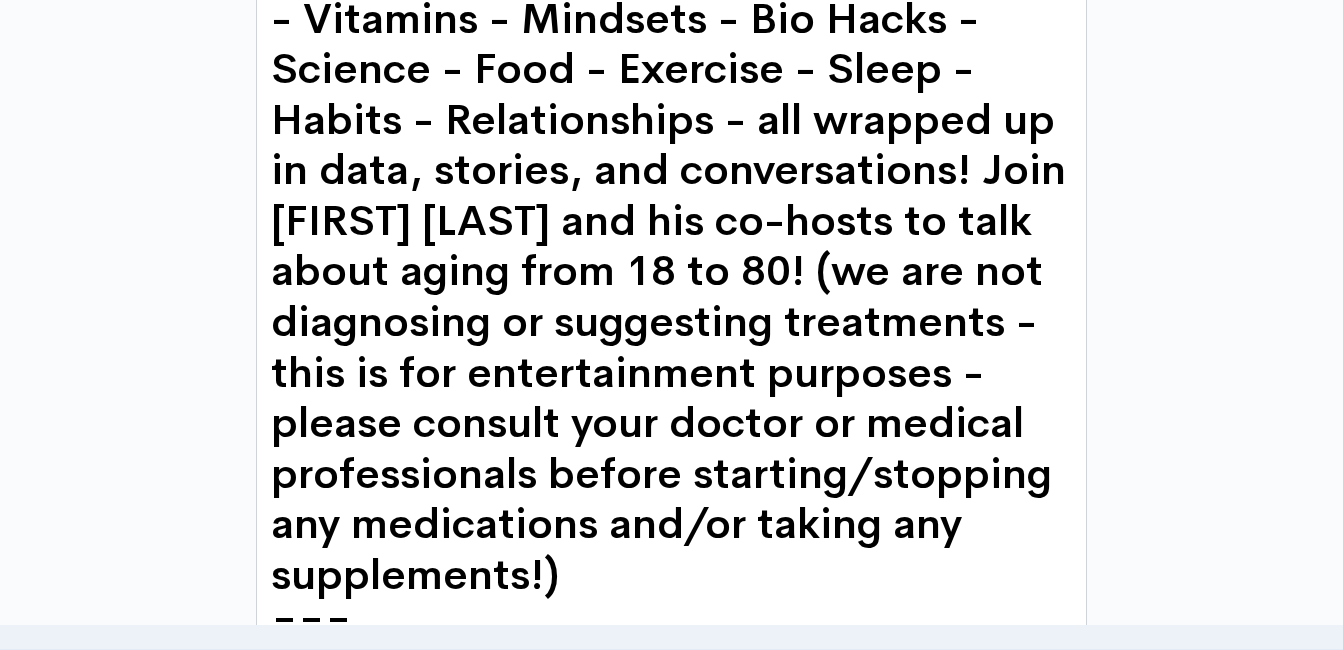 scroll, scrollTop: 1600, scrollLeft: 0, axis: vertical 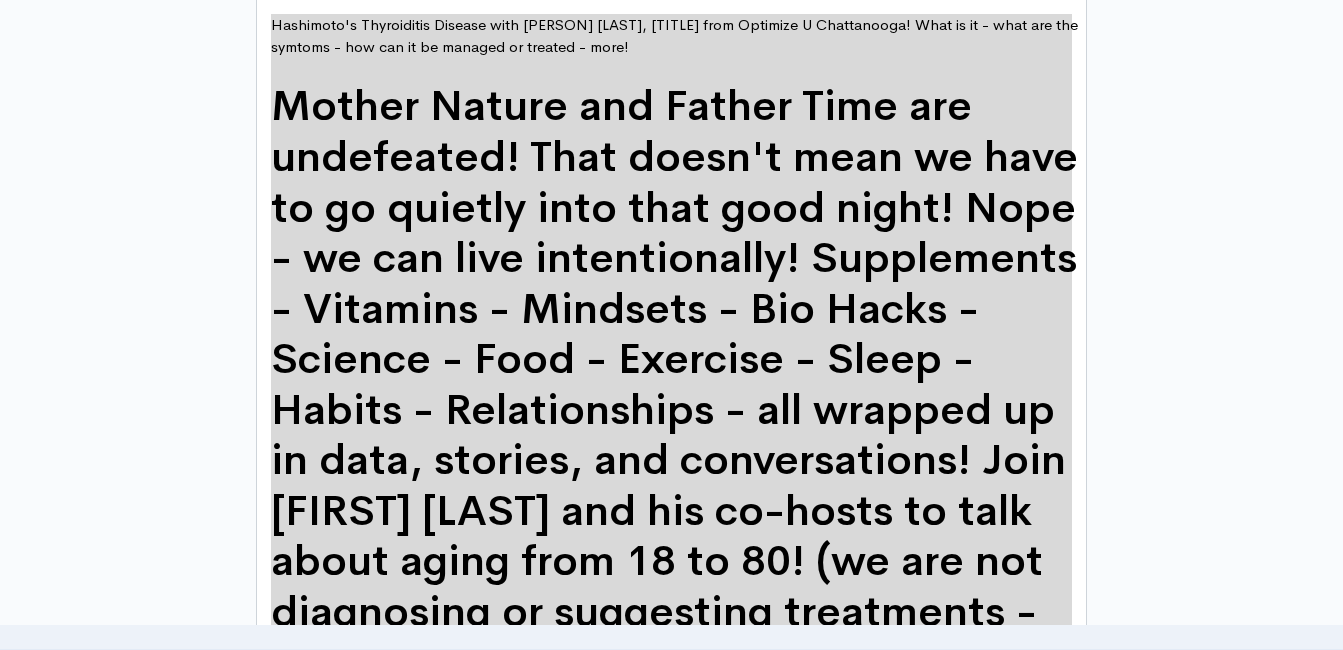 drag, startPoint x: 610, startPoint y: 603, endPoint x: 192, endPoint y: 8, distance: 727.1513 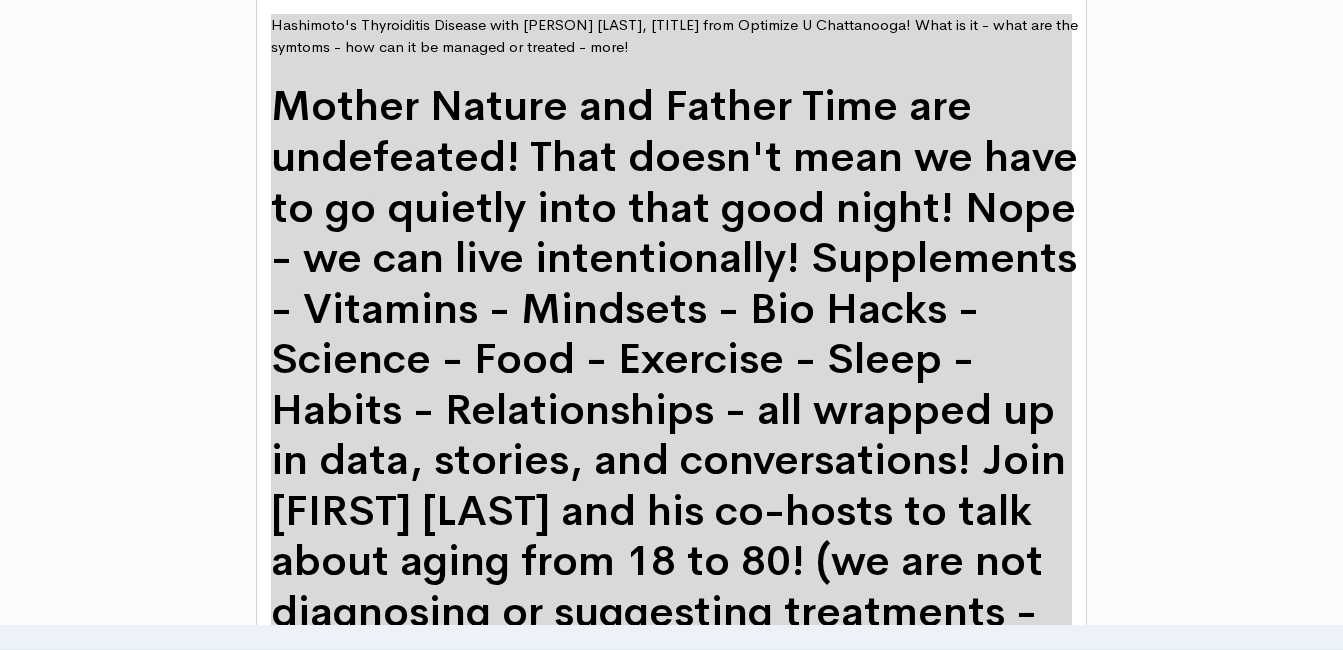 scroll, scrollTop: 1, scrollLeft: 0, axis: vertical 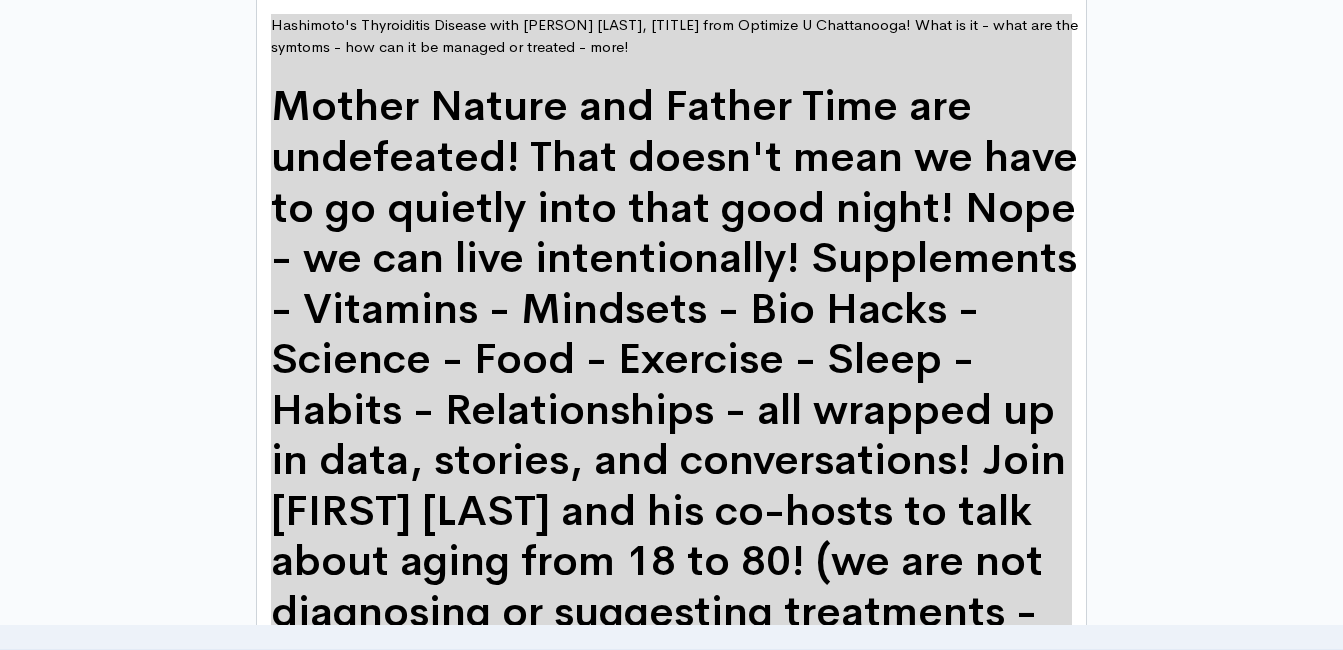 drag, startPoint x: 728, startPoint y: 312, endPoint x: 177, endPoint y: 219, distance: 558.79333 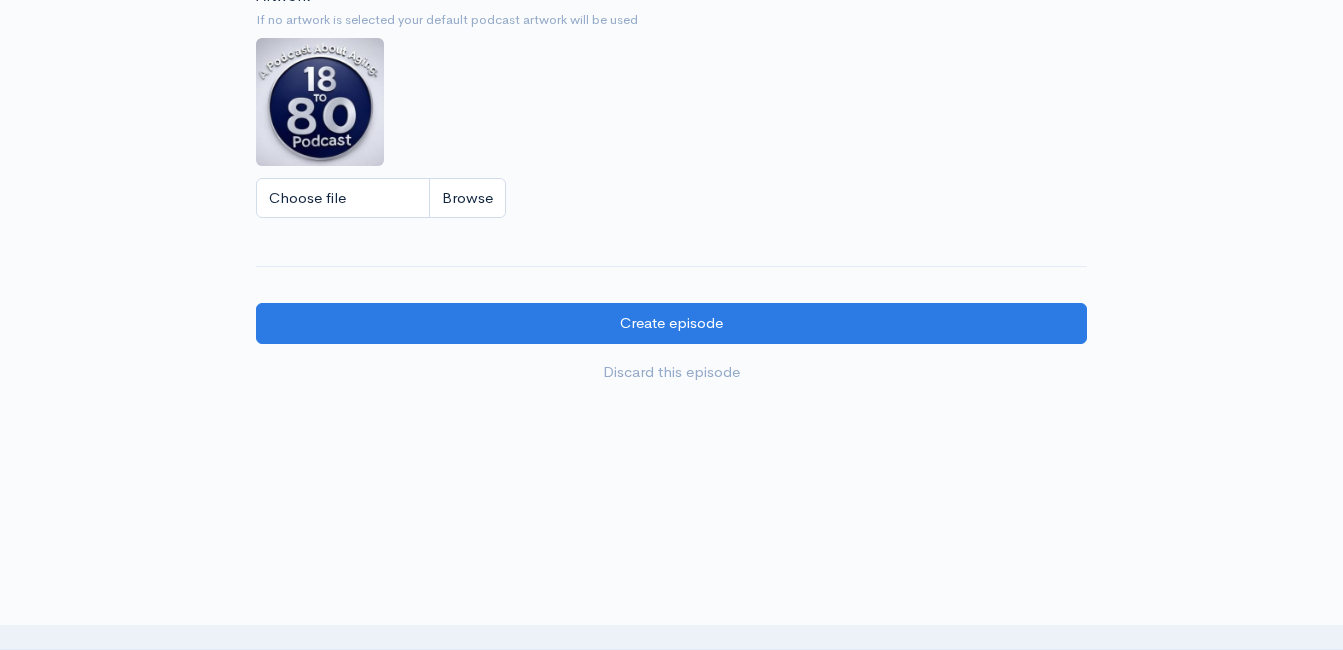 scroll, scrollTop: 2679, scrollLeft: 0, axis: vertical 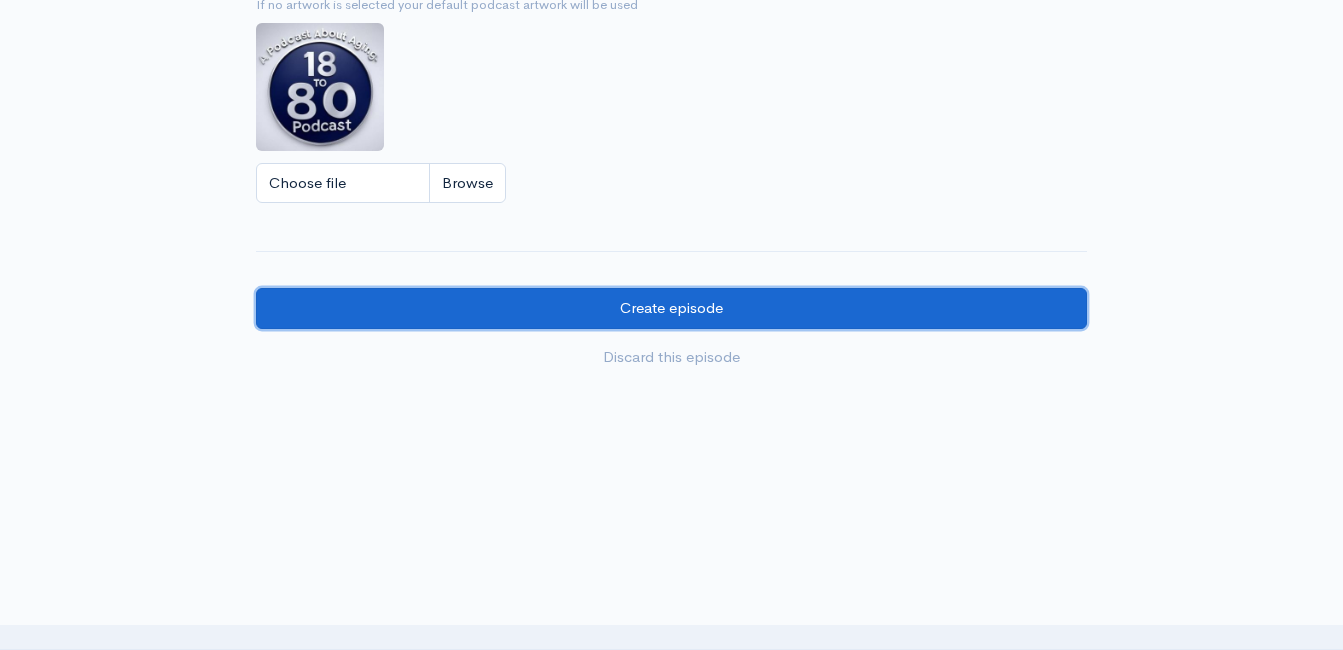 click on "Create episode" at bounding box center (671, 308) 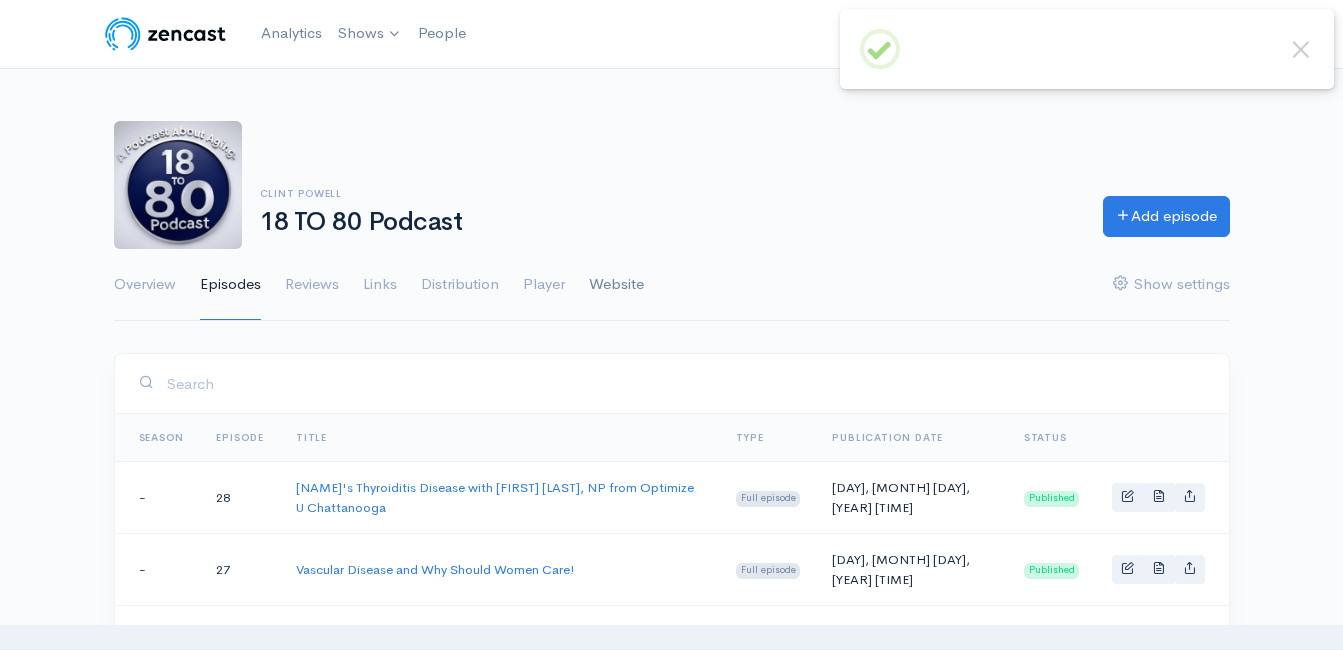 scroll, scrollTop: 0, scrollLeft: 0, axis: both 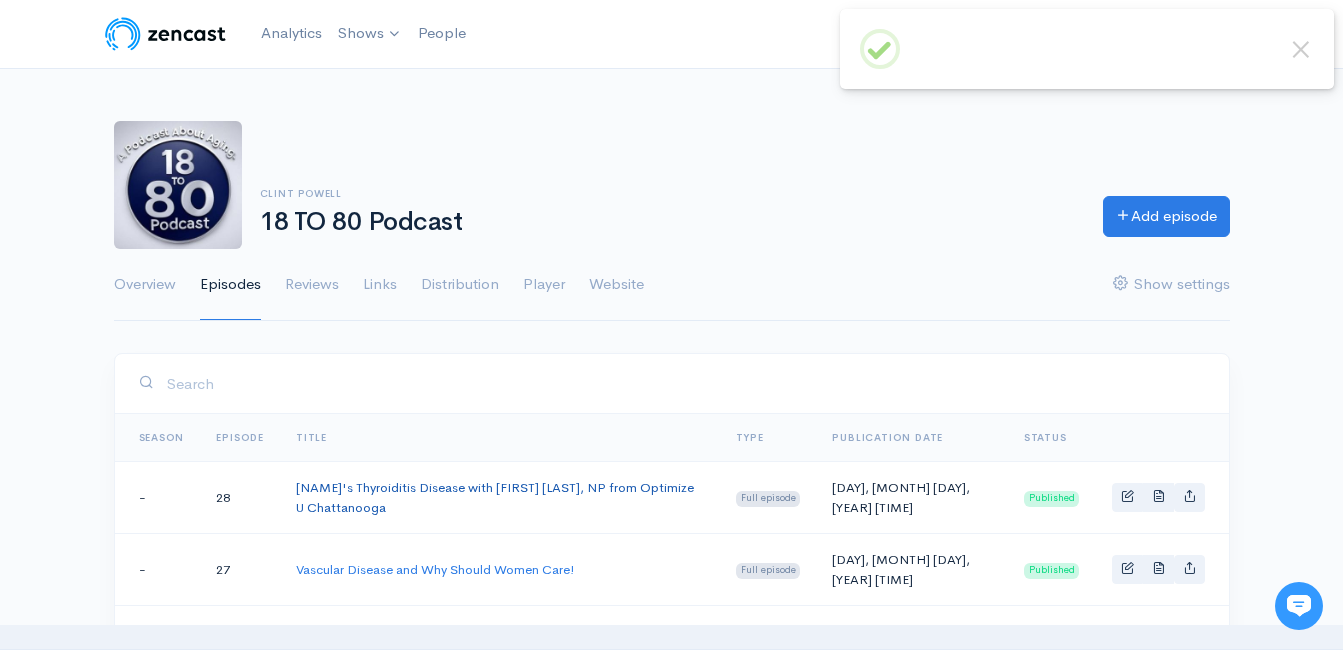 click on "[NAME]'s Thyroiditis Disease with [FIRST] [LAST], NP from Optimize U Chattanooga" at bounding box center (495, 497) 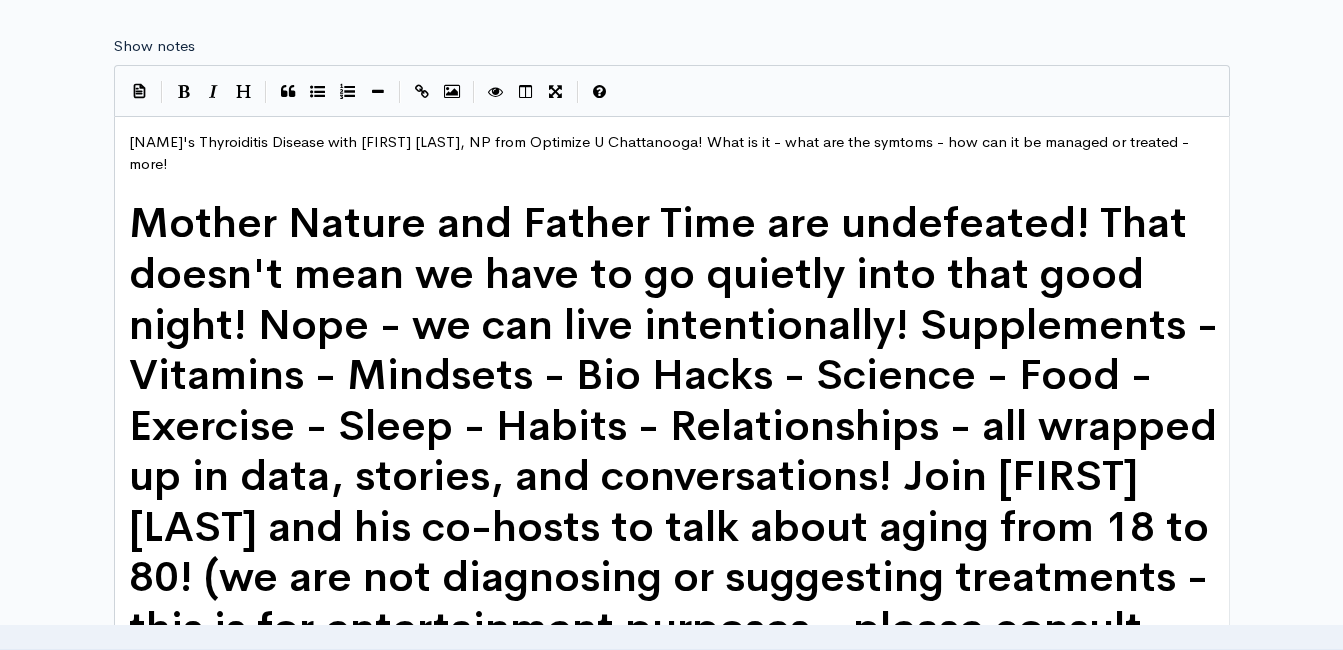 scroll, scrollTop: 1160, scrollLeft: 0, axis: vertical 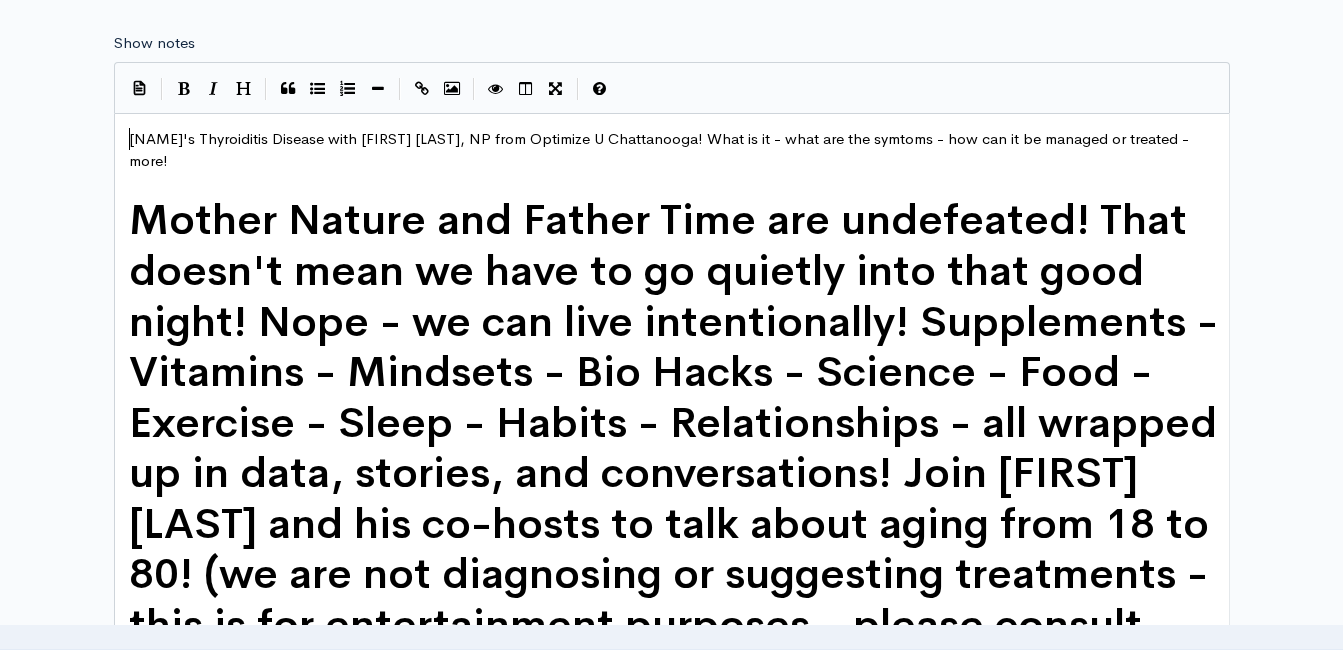 click on "[NAME]'s Thyroiditis Disease with [FIRST] [LAST], NP from Optimize U Chattanooga! What is it - what are the symtoms - how can it be managed or treated - more!" at bounding box center [661, 150] 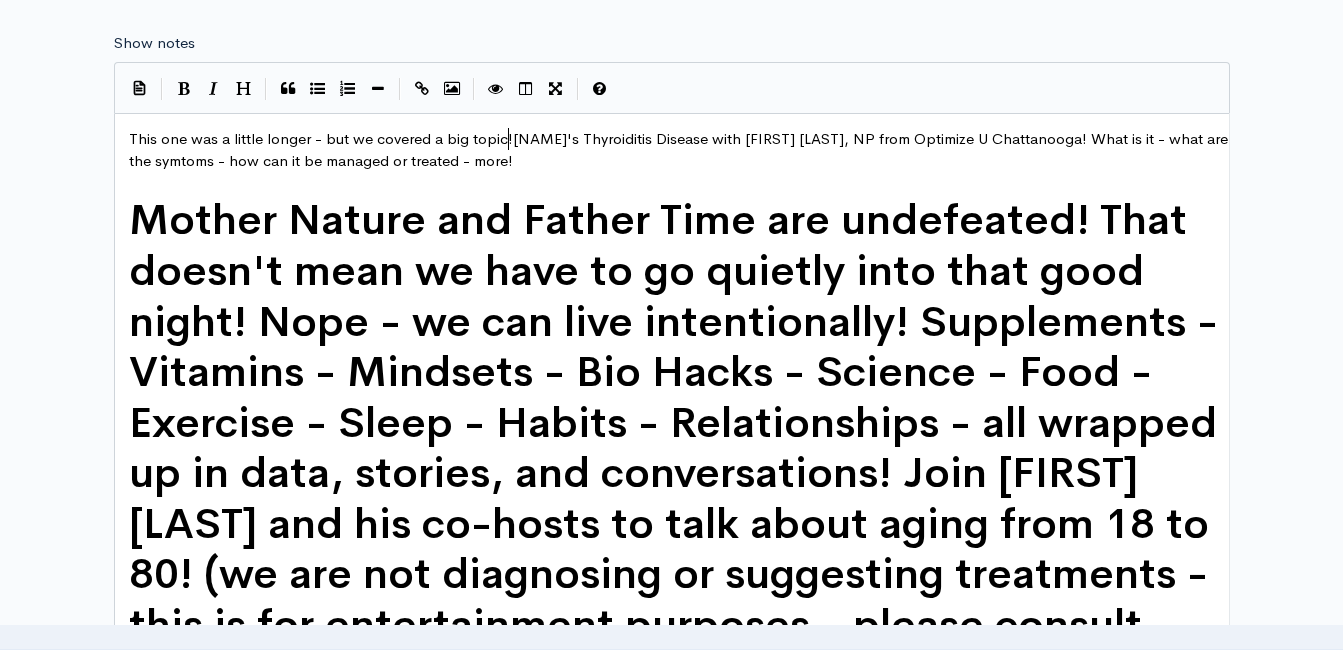 scroll, scrollTop: 8, scrollLeft: 42, axis: both 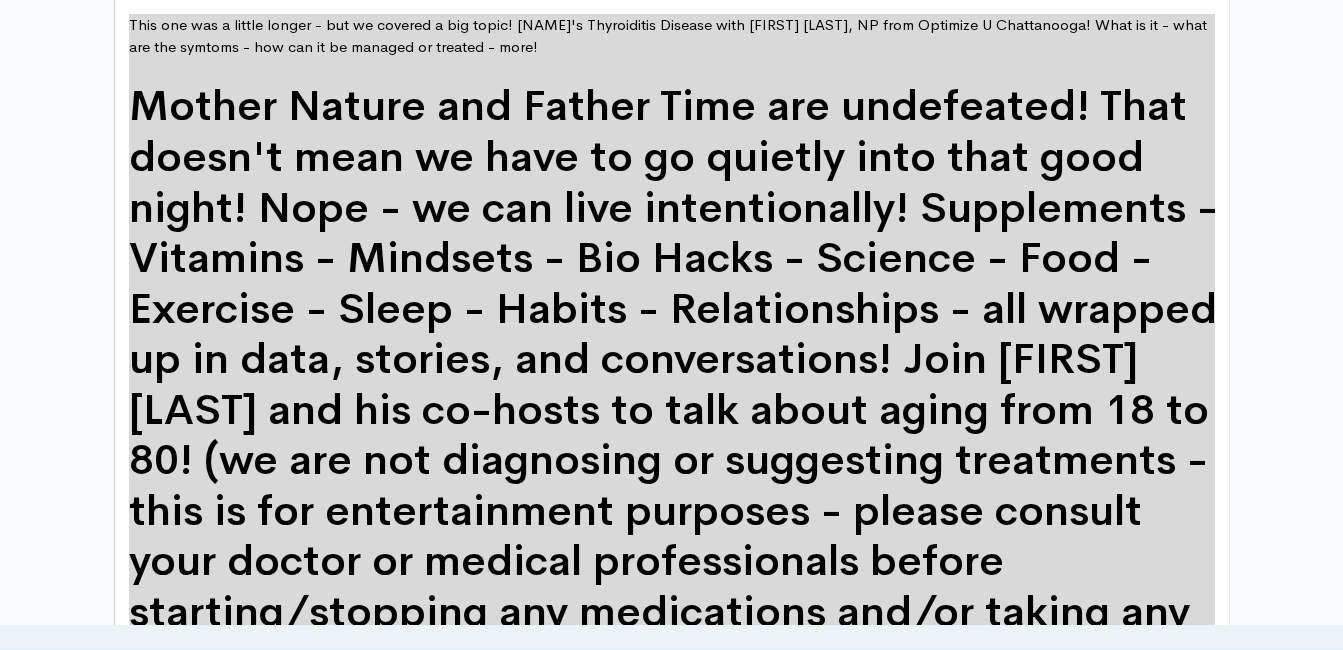 drag, startPoint x: 403, startPoint y: 447, endPoint x: 33, endPoint y: -65, distance: 631.6993 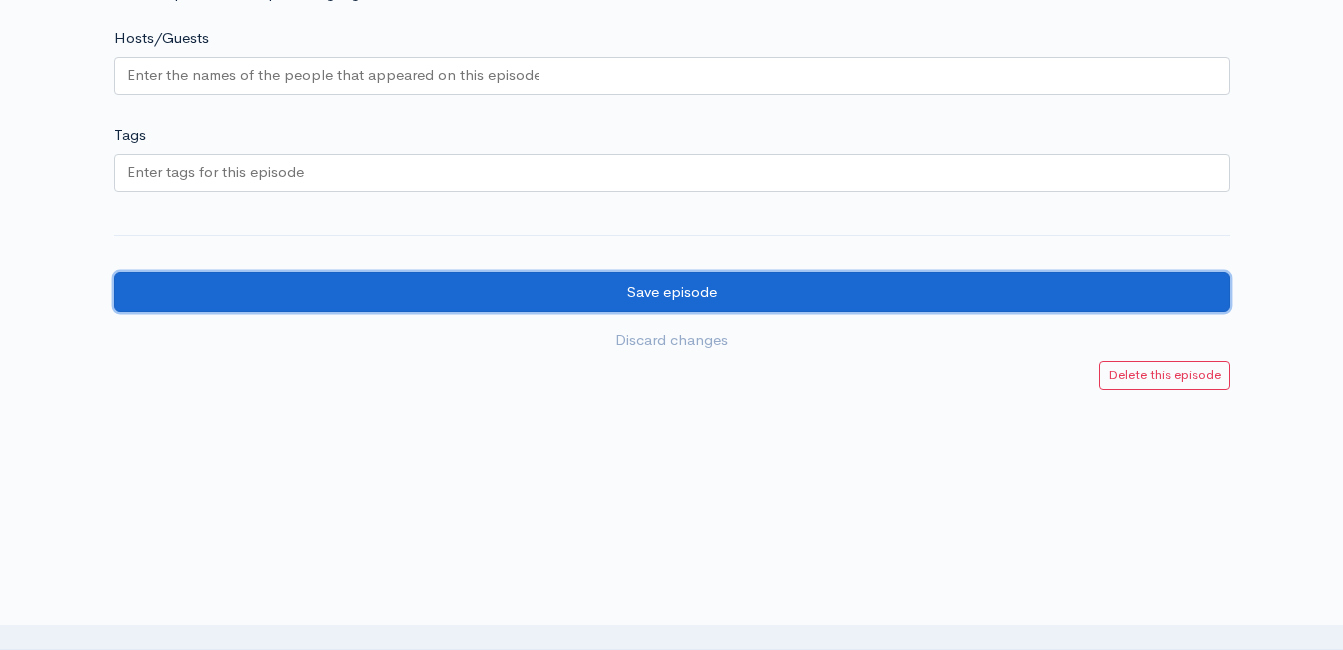 click on "Save episode" at bounding box center [672, 292] 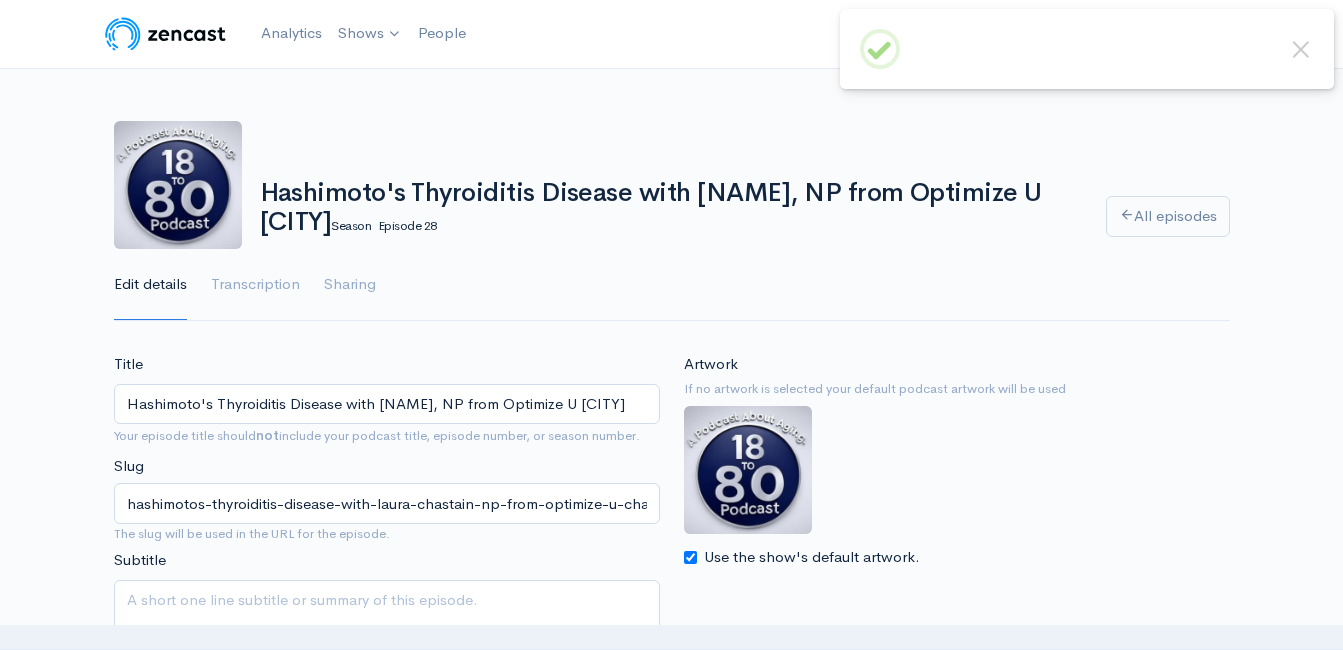 scroll, scrollTop: 0, scrollLeft: 0, axis: both 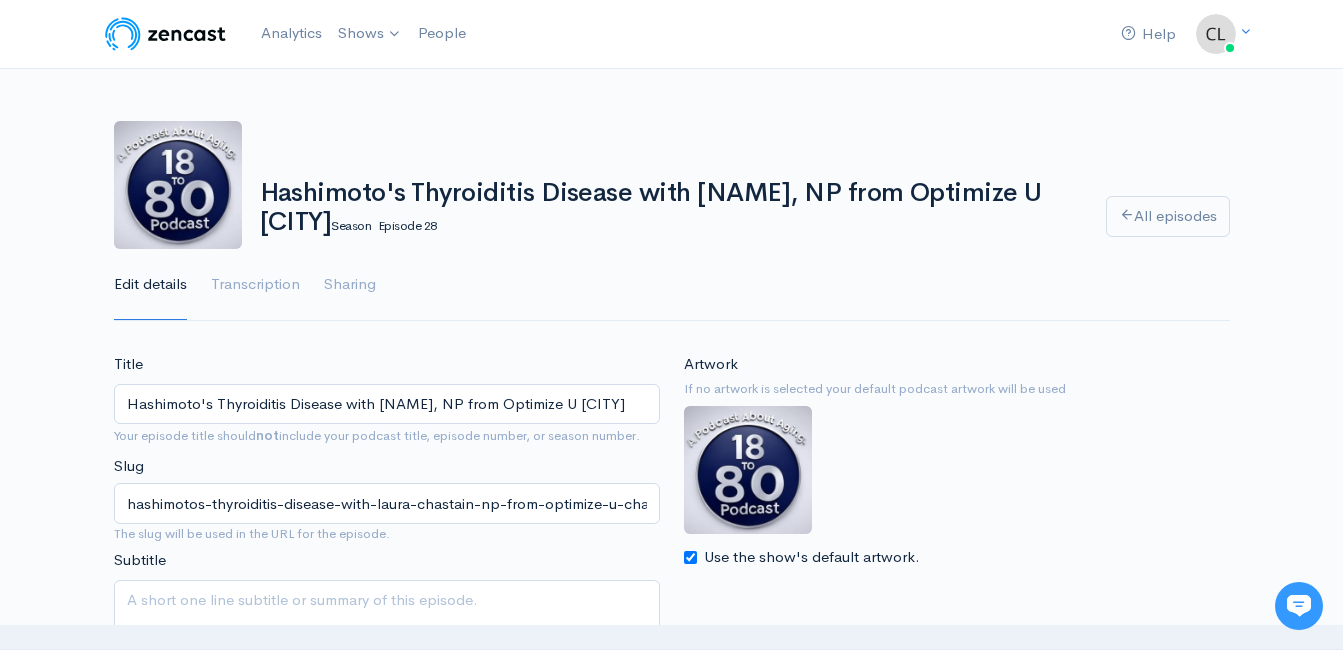 click on "Hashimoto's Thyroiditis Disease with [NAME], NP from Optimize U [CITY]
Season    Episode 28    All episodes
Edit details
Transcription
Sharing" at bounding box center [672, 209] 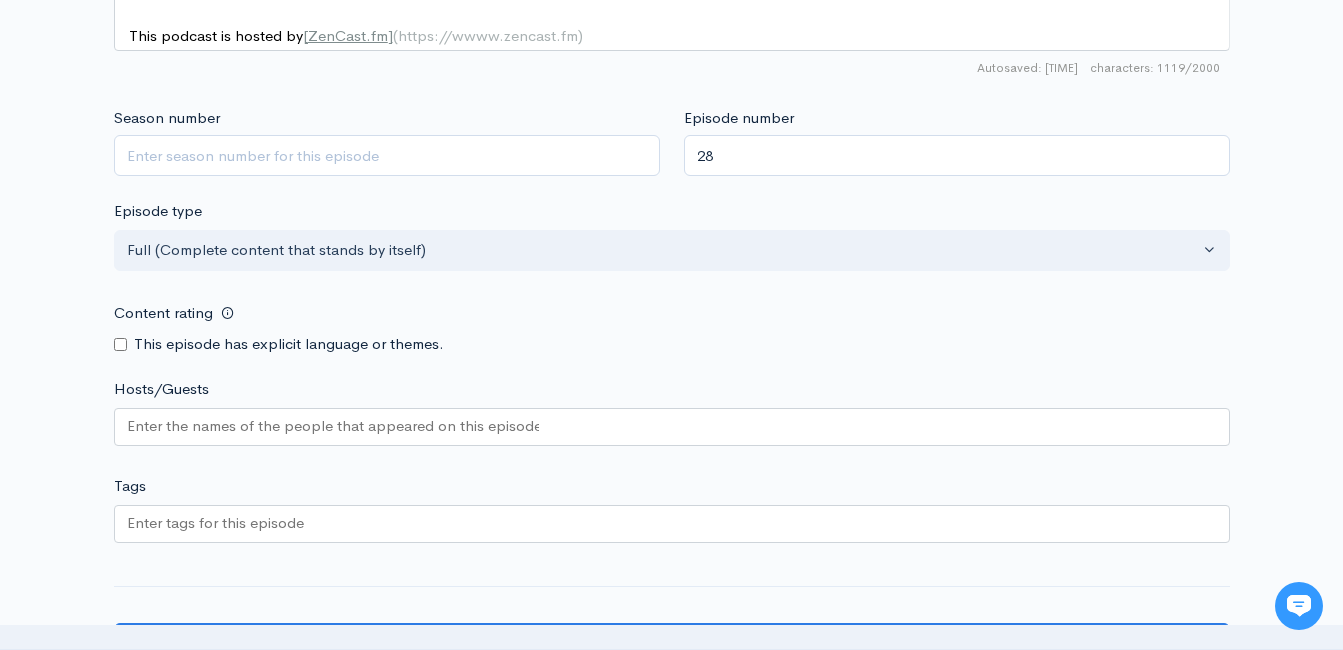 scroll, scrollTop: 2466, scrollLeft: 0, axis: vertical 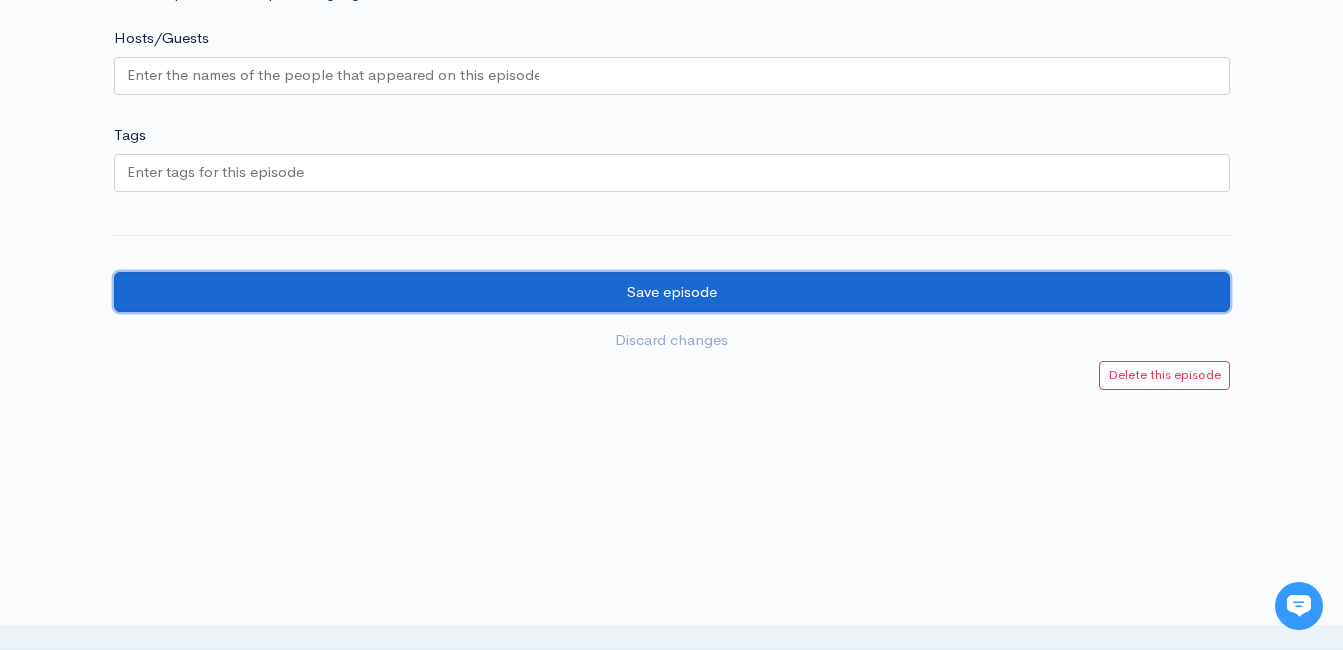 click on "Save episode" at bounding box center (672, 292) 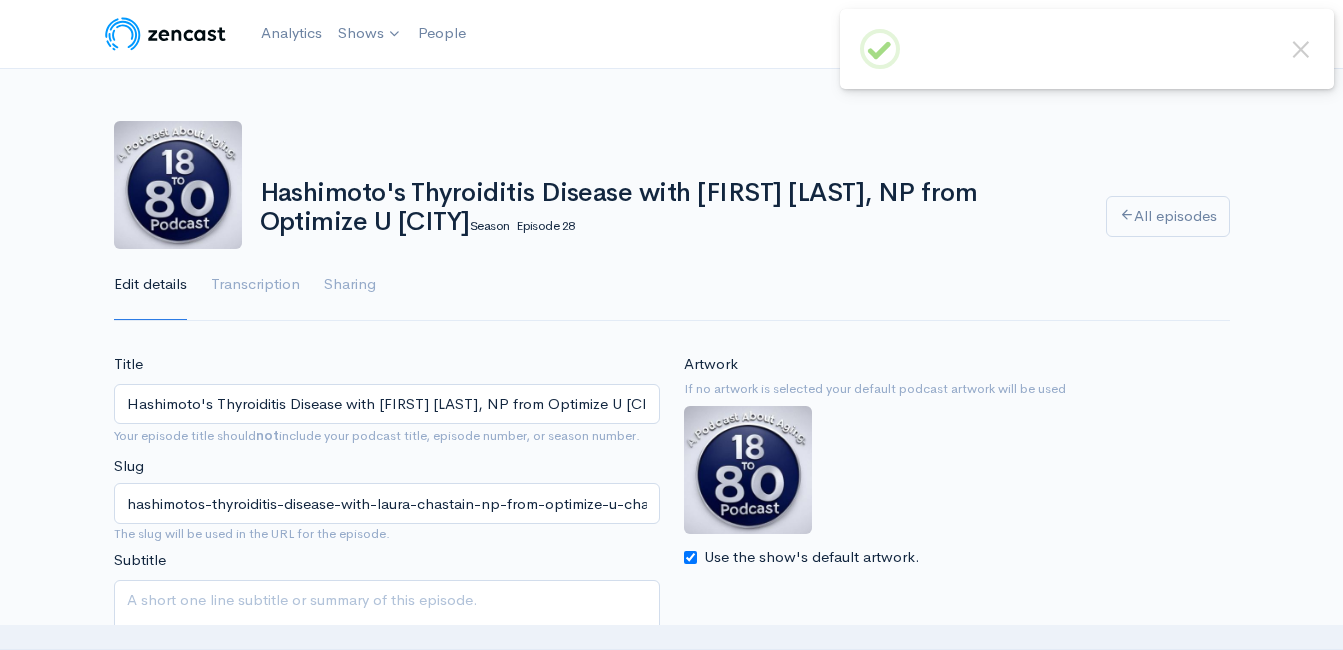 scroll, scrollTop: 0, scrollLeft: 0, axis: both 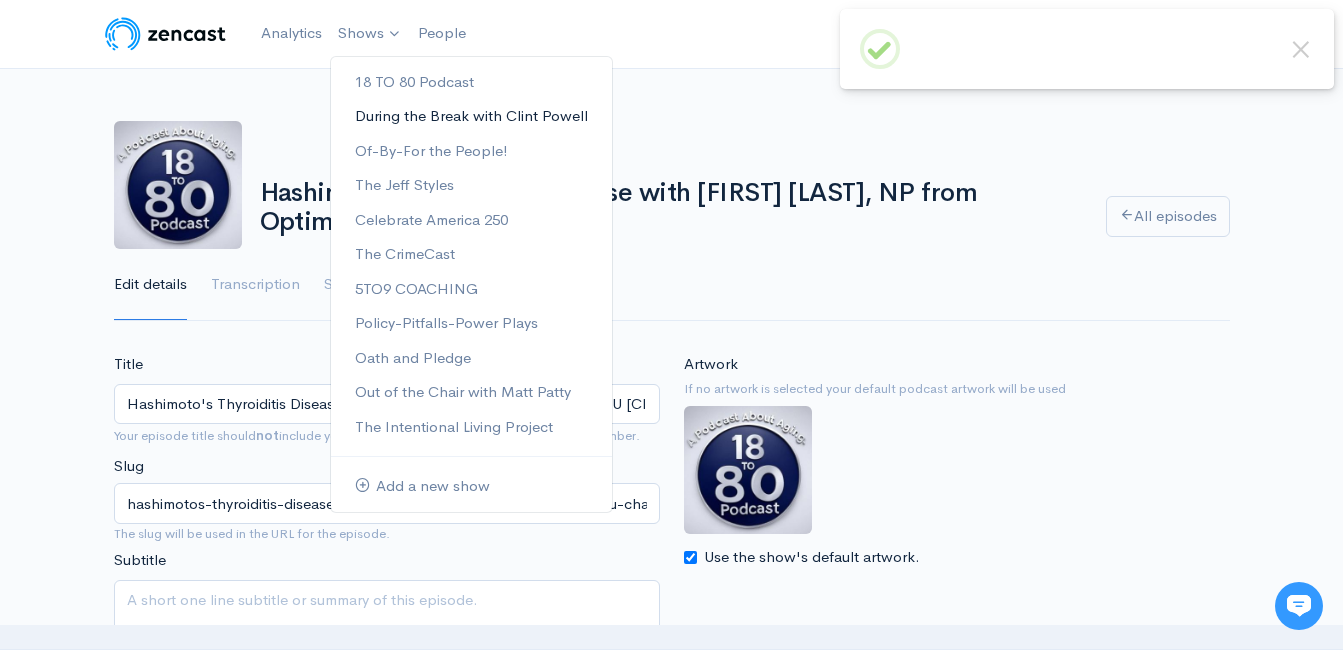 click on "During the Break with Clint Powell" at bounding box center [471, 116] 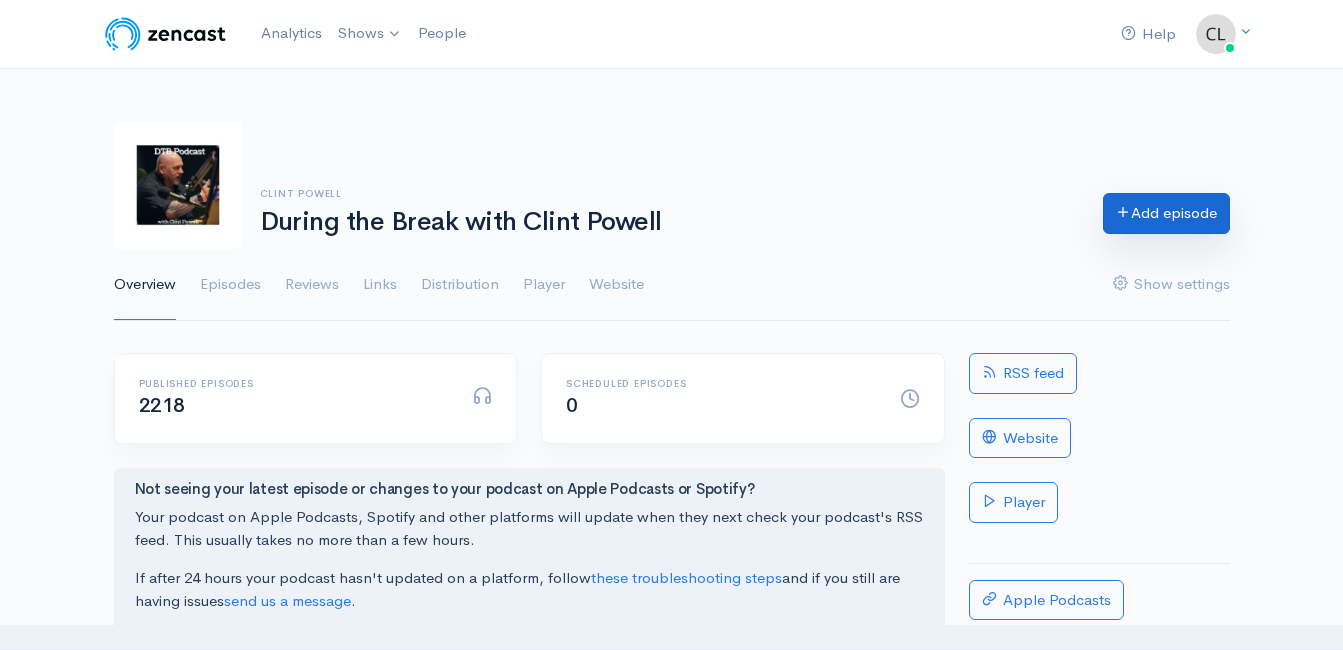 scroll, scrollTop: 0, scrollLeft: 0, axis: both 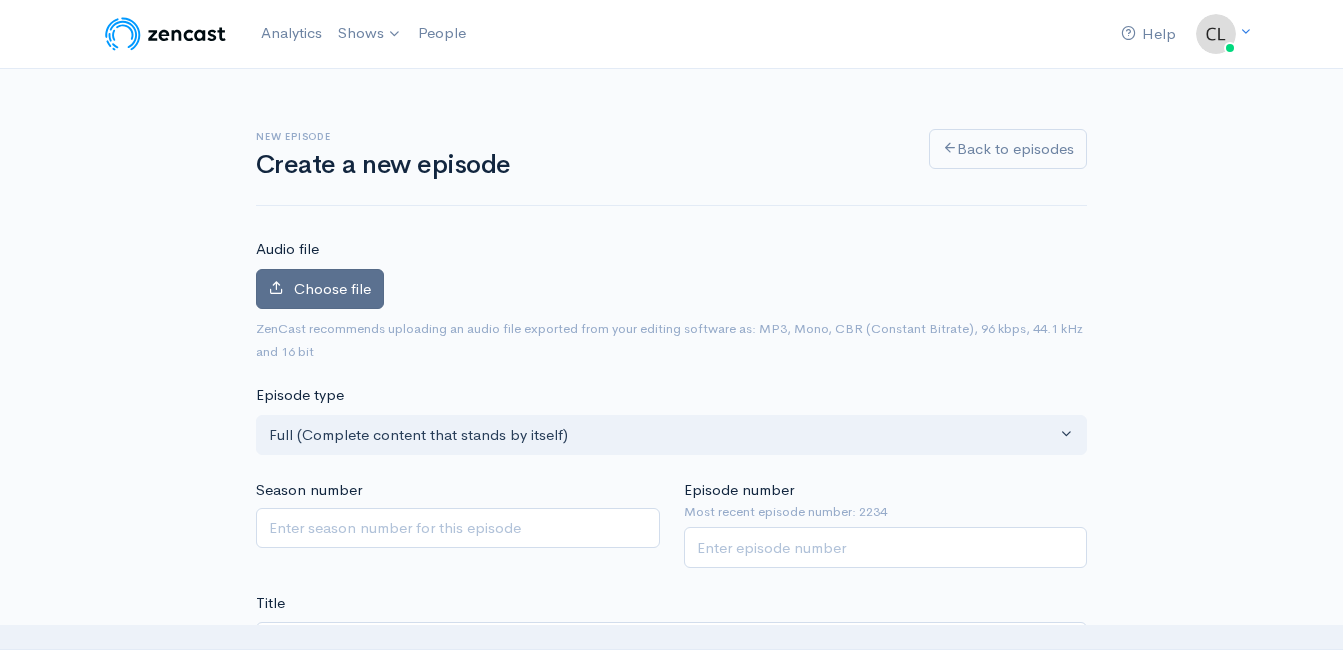click on "Choose file" at bounding box center [320, 289] 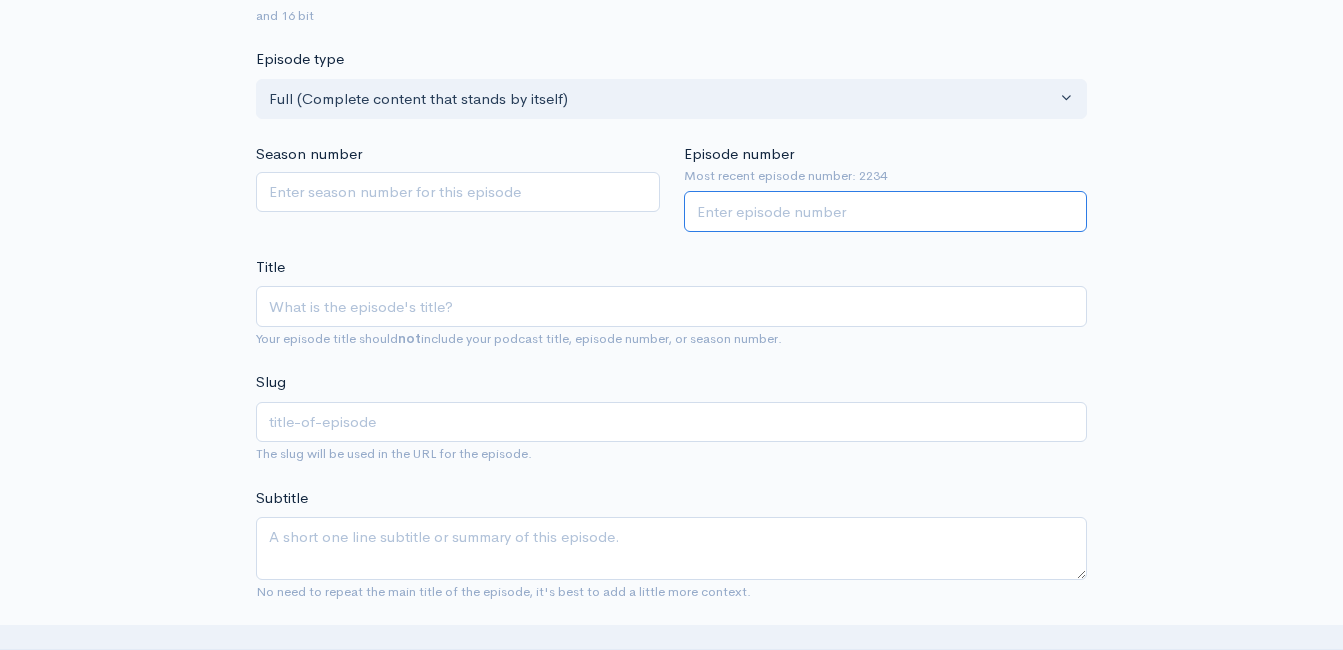 scroll, scrollTop: 403, scrollLeft: 0, axis: vertical 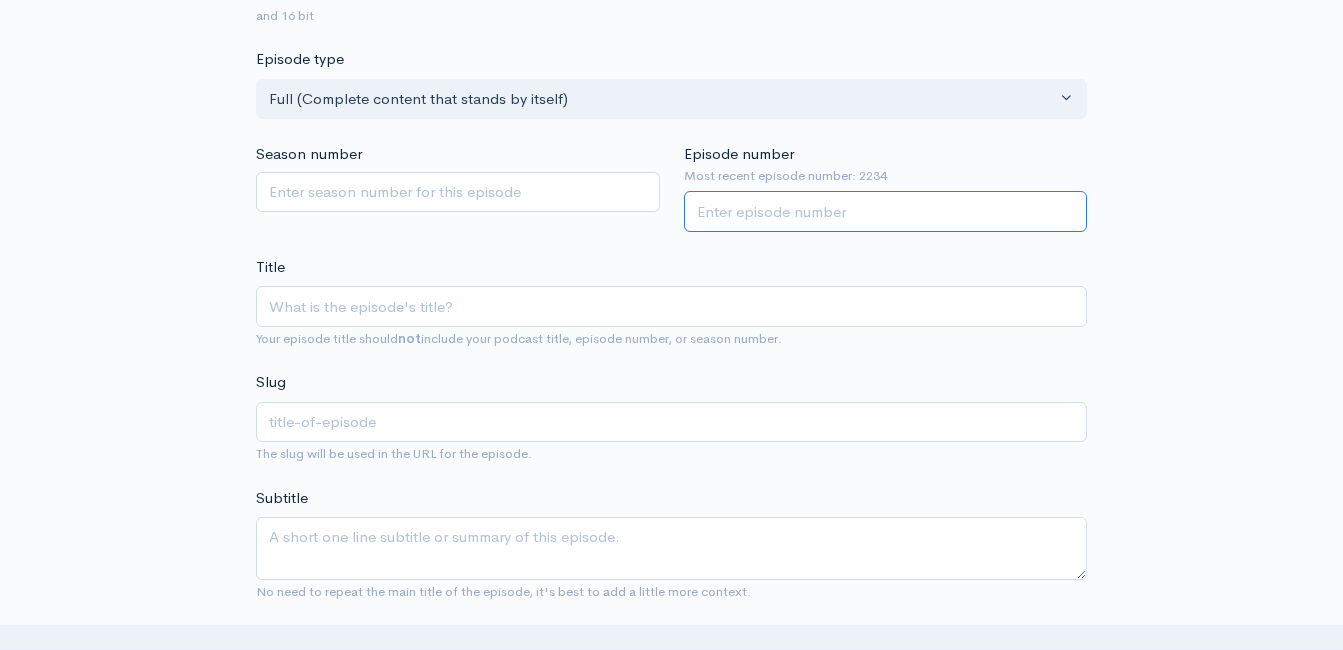 click on "Episode number" at bounding box center (886, 211) 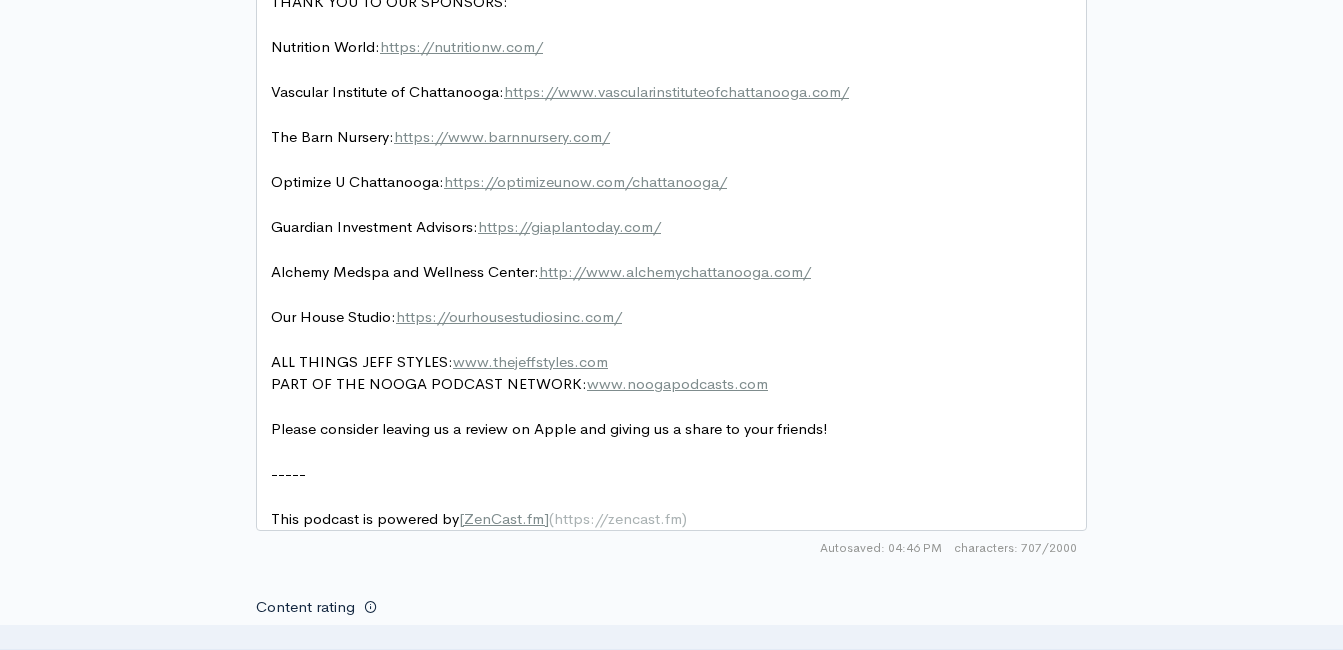 scroll, scrollTop: 1303, scrollLeft: 0, axis: vertical 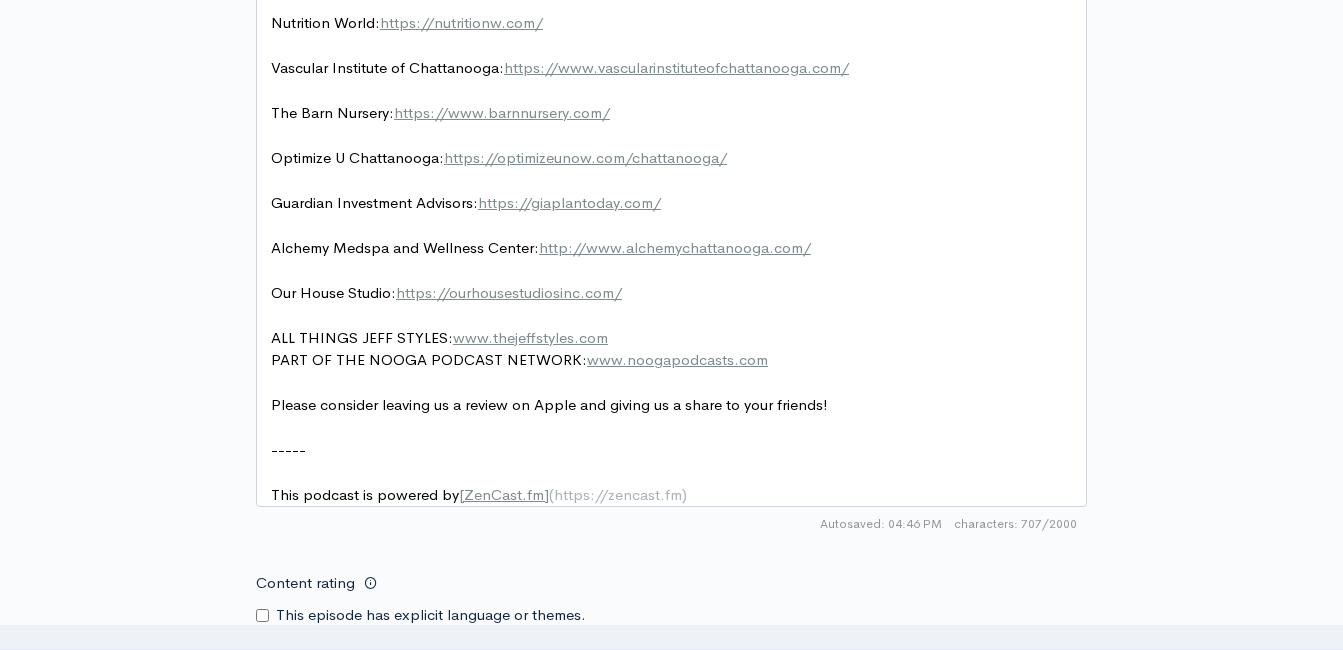 type on "2235" 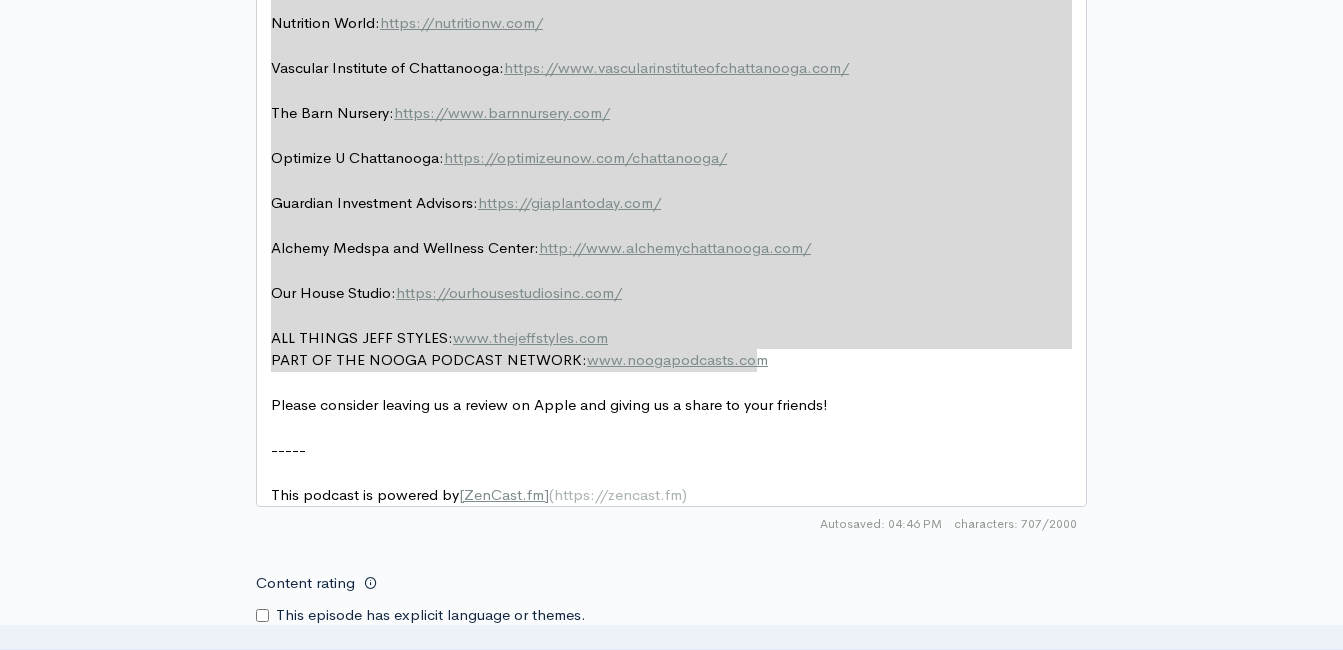 scroll, scrollTop: 1233, scrollLeft: 0, axis: vertical 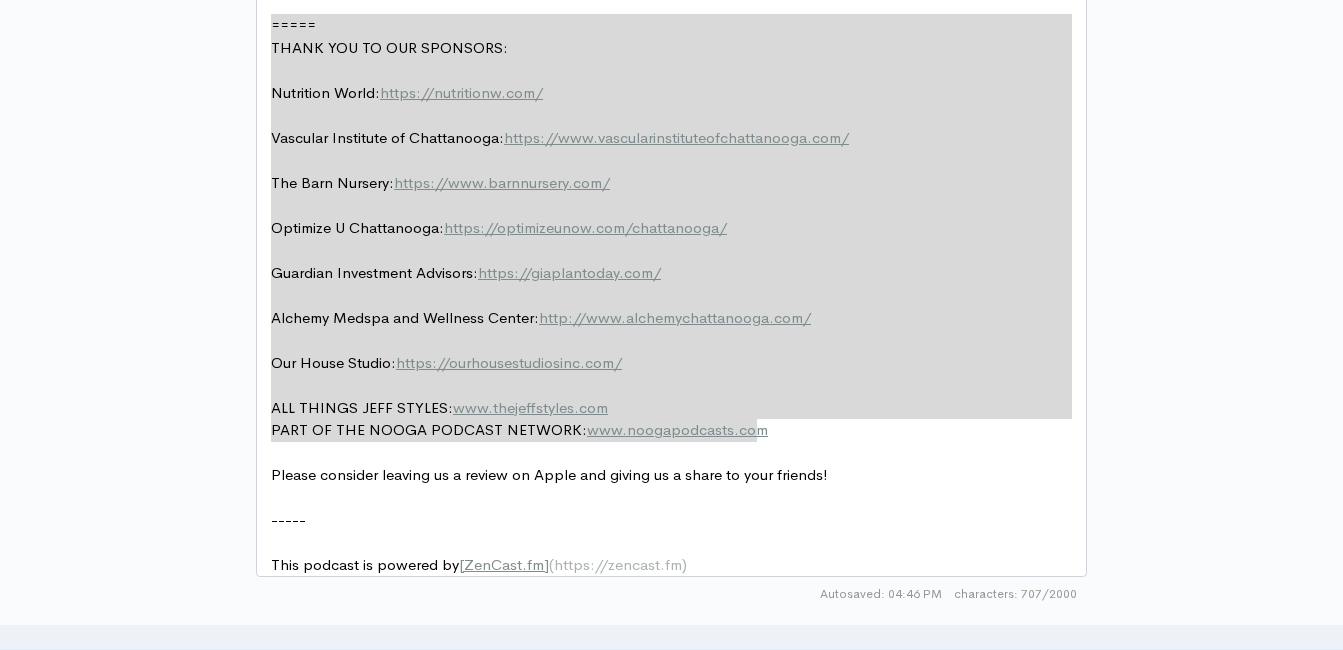 drag, startPoint x: 777, startPoint y: 356, endPoint x: 221, endPoint y: -16, distance: 668.96936 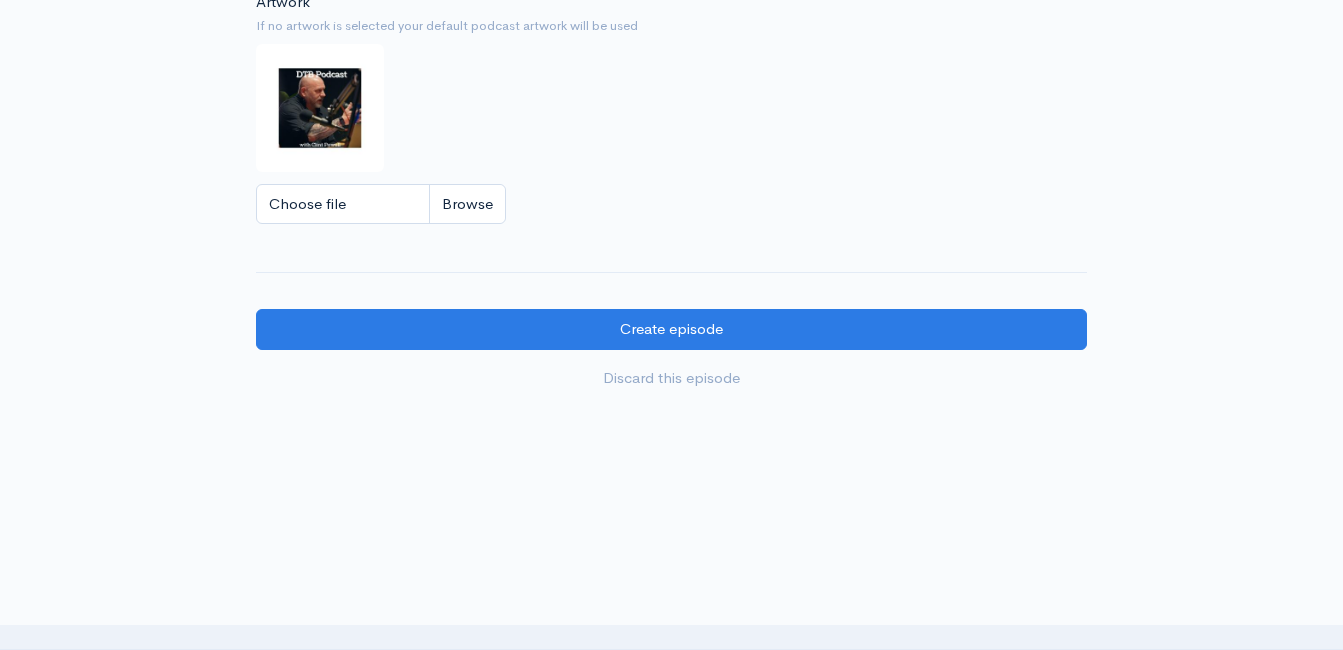 scroll, scrollTop: 1879, scrollLeft: 0, axis: vertical 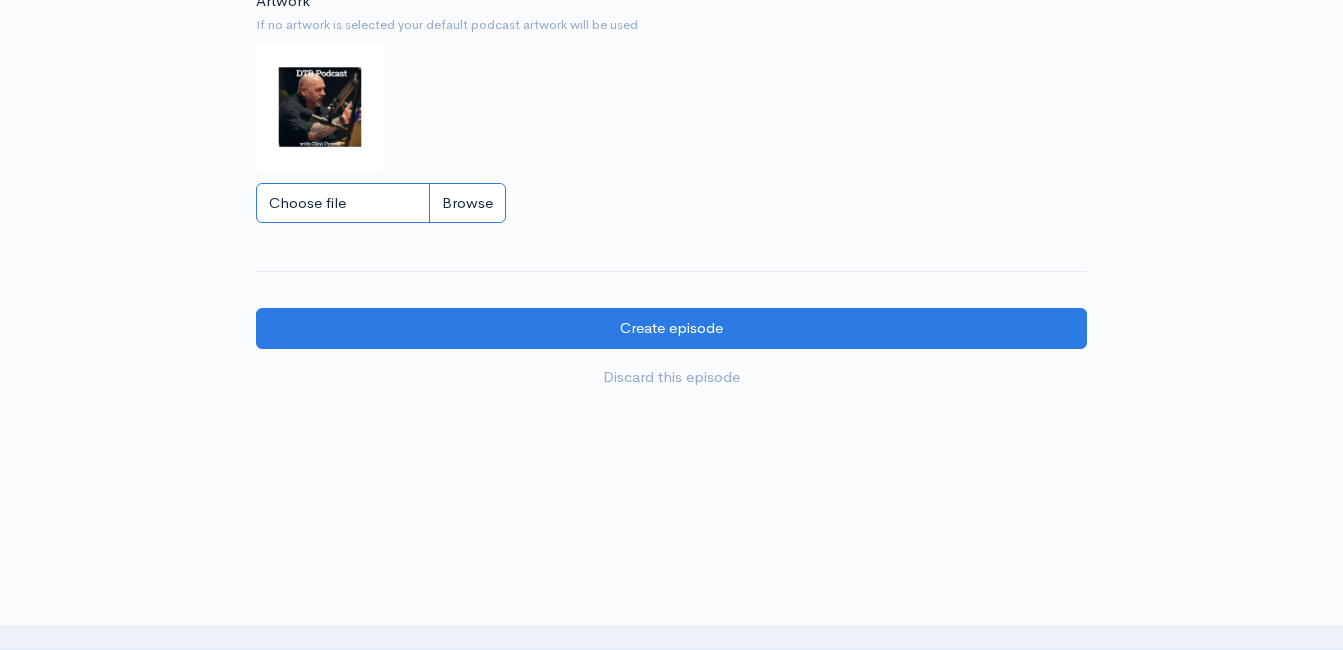 click on "Choose file" at bounding box center [381, 203] 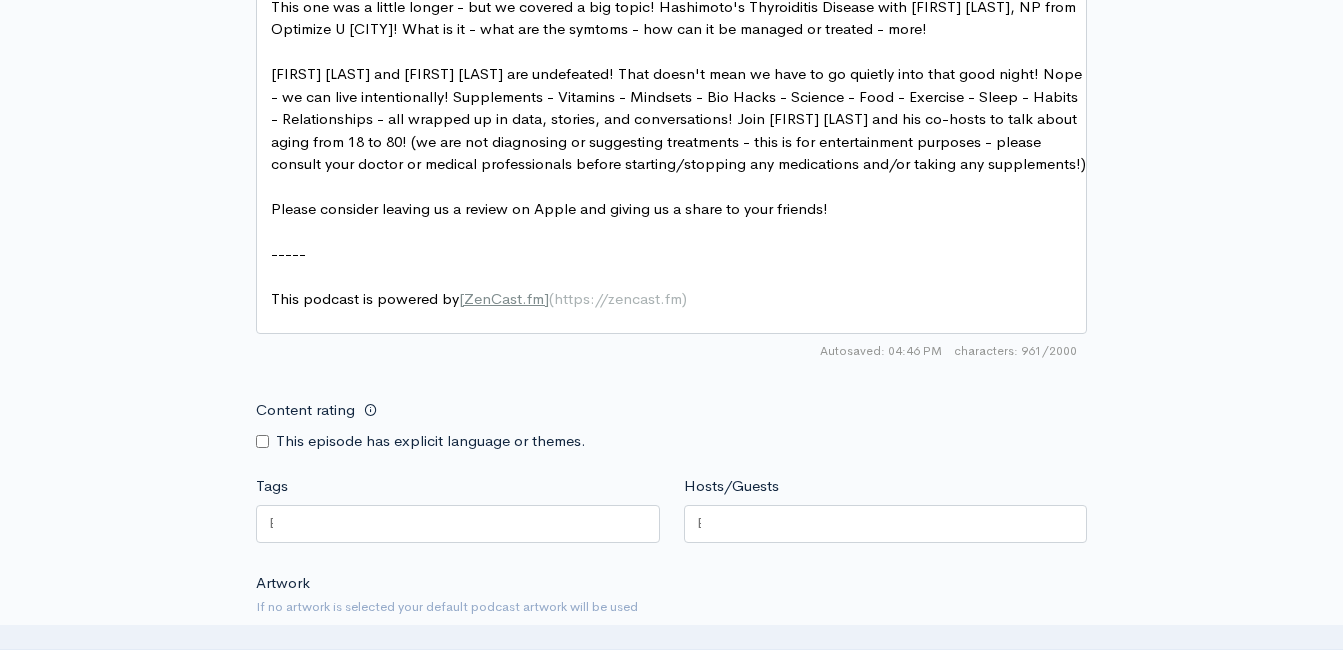 scroll, scrollTop: 1079, scrollLeft: 0, axis: vertical 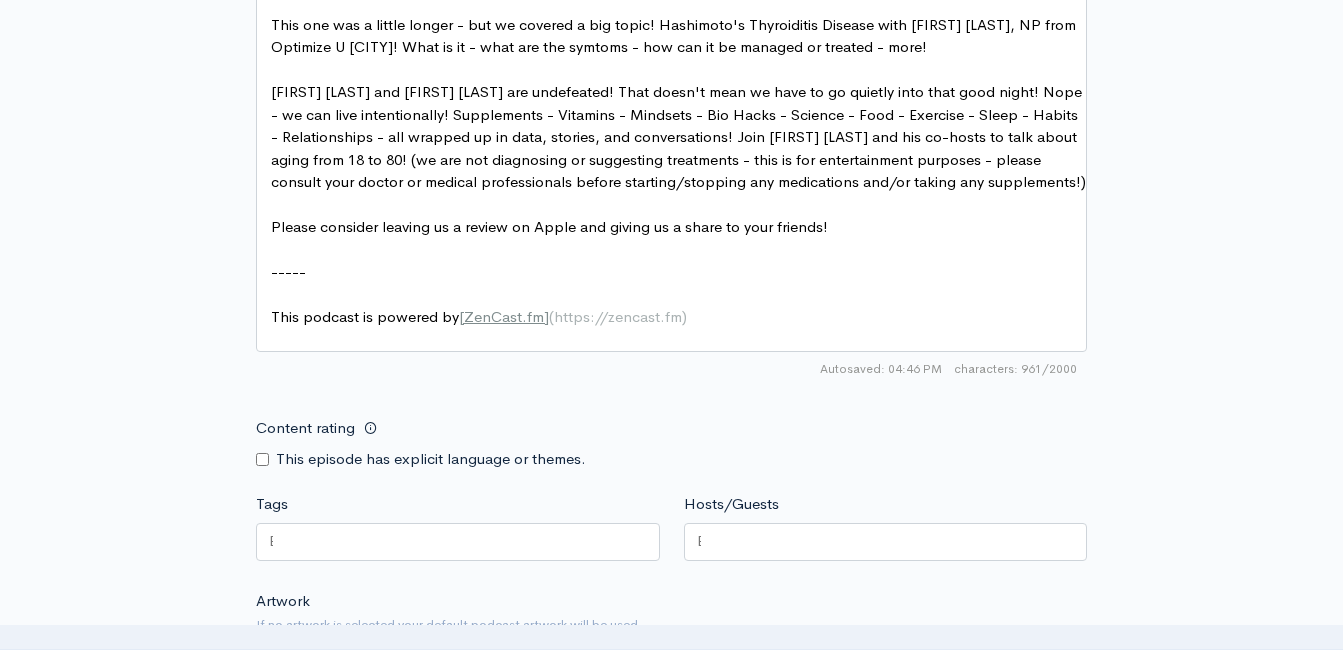 click on "​" at bounding box center [679, 205] 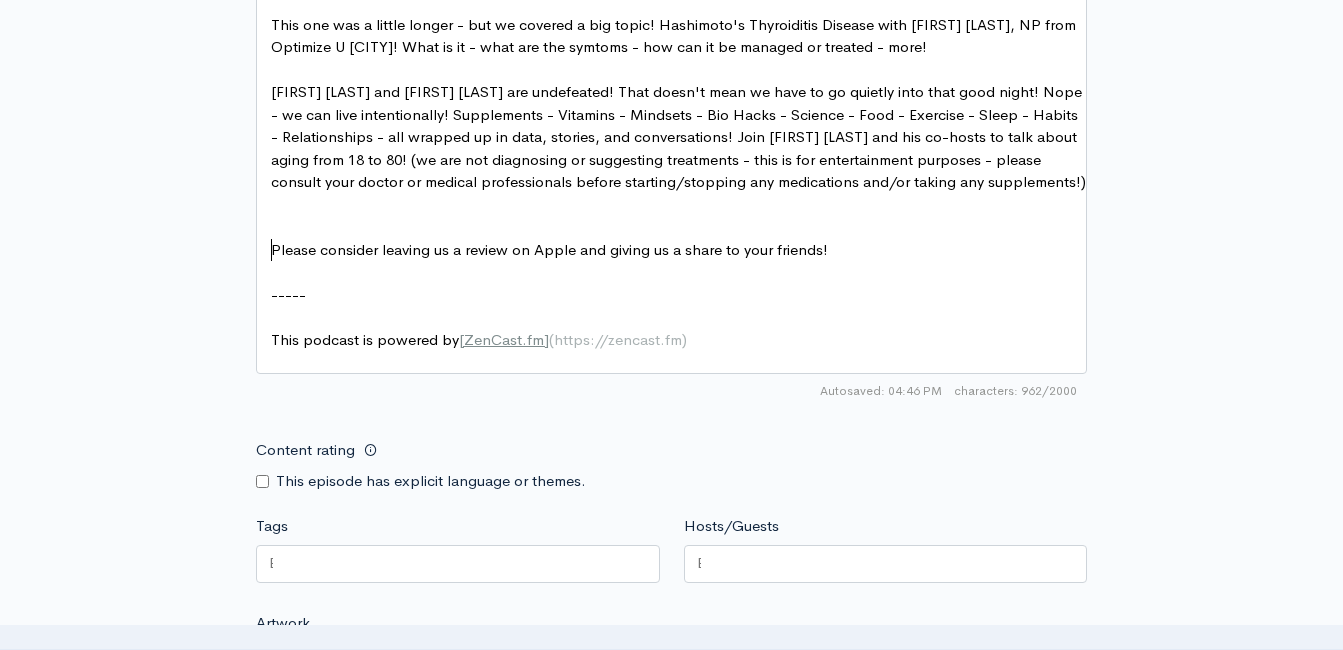 scroll, scrollTop: 0, scrollLeft: 0, axis: both 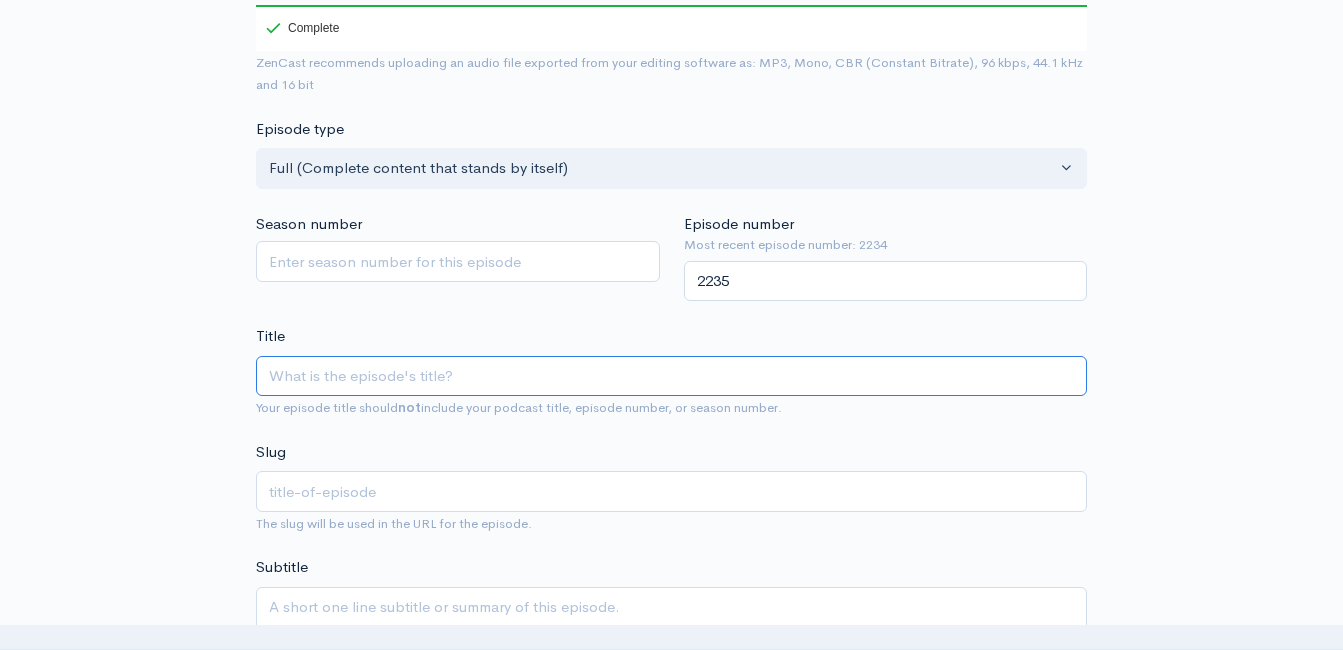 paste on "Hashimoto's Thyroiditis Disease with [PERSON], NP from Optimize U [CITY]" 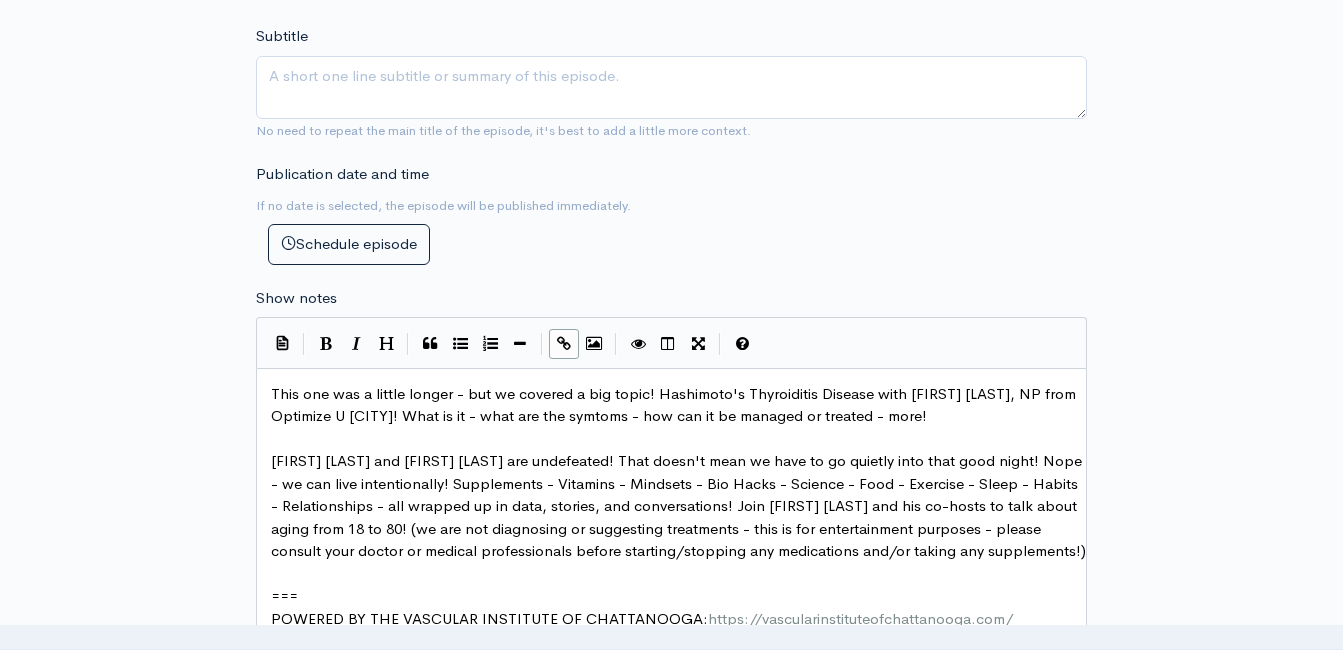 scroll, scrollTop: 979, scrollLeft: 0, axis: vertical 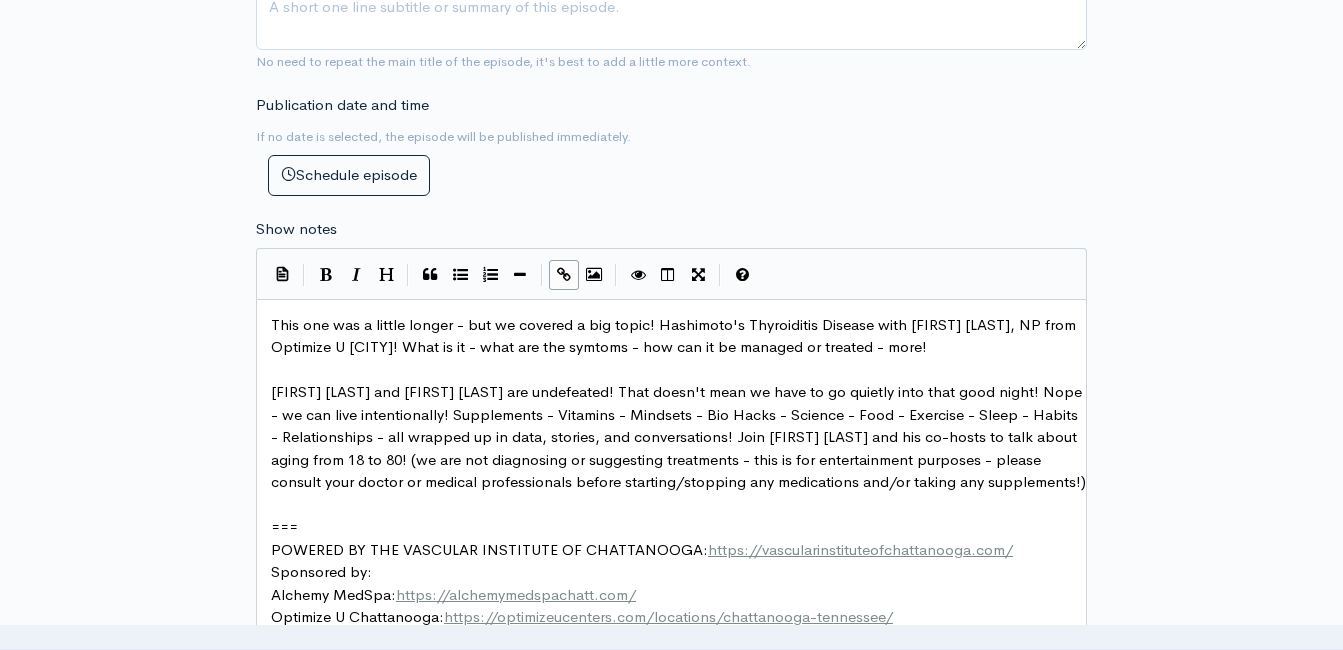 type on "Hashimoto's Thyroiditis Disease with [PERSON], NP from Optimize U [CITY]" 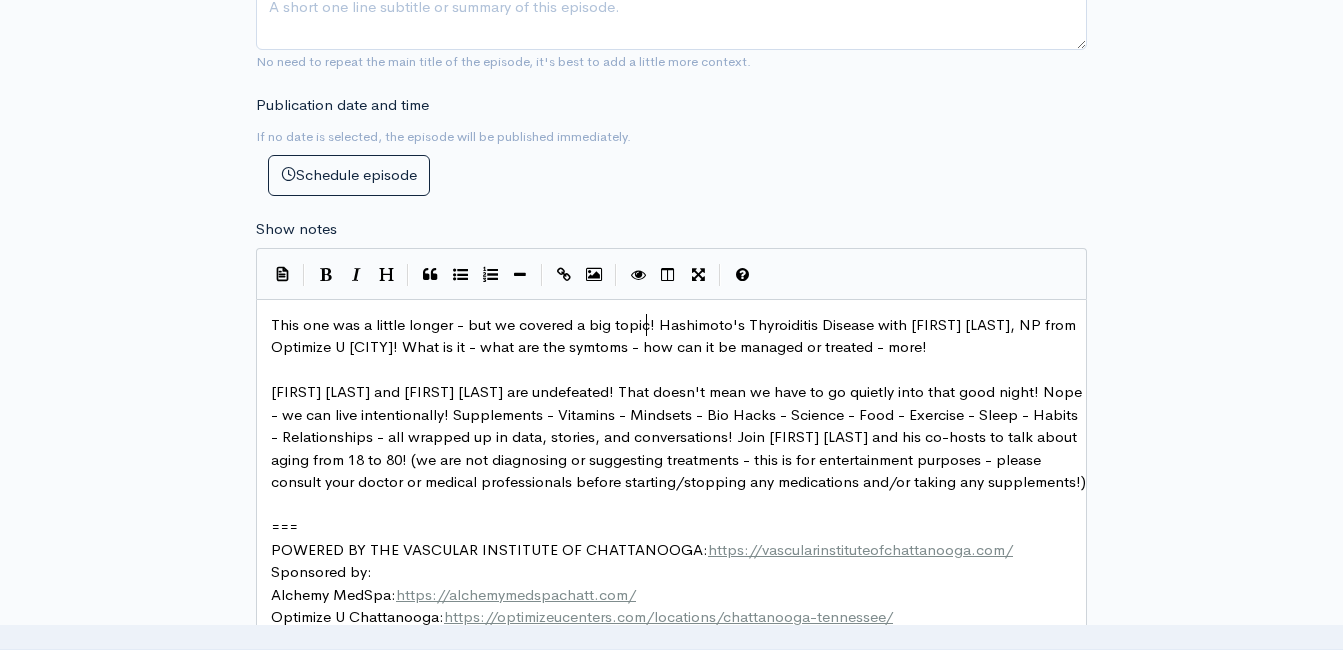 scroll, scrollTop: 1, scrollLeft: 0, axis: vertical 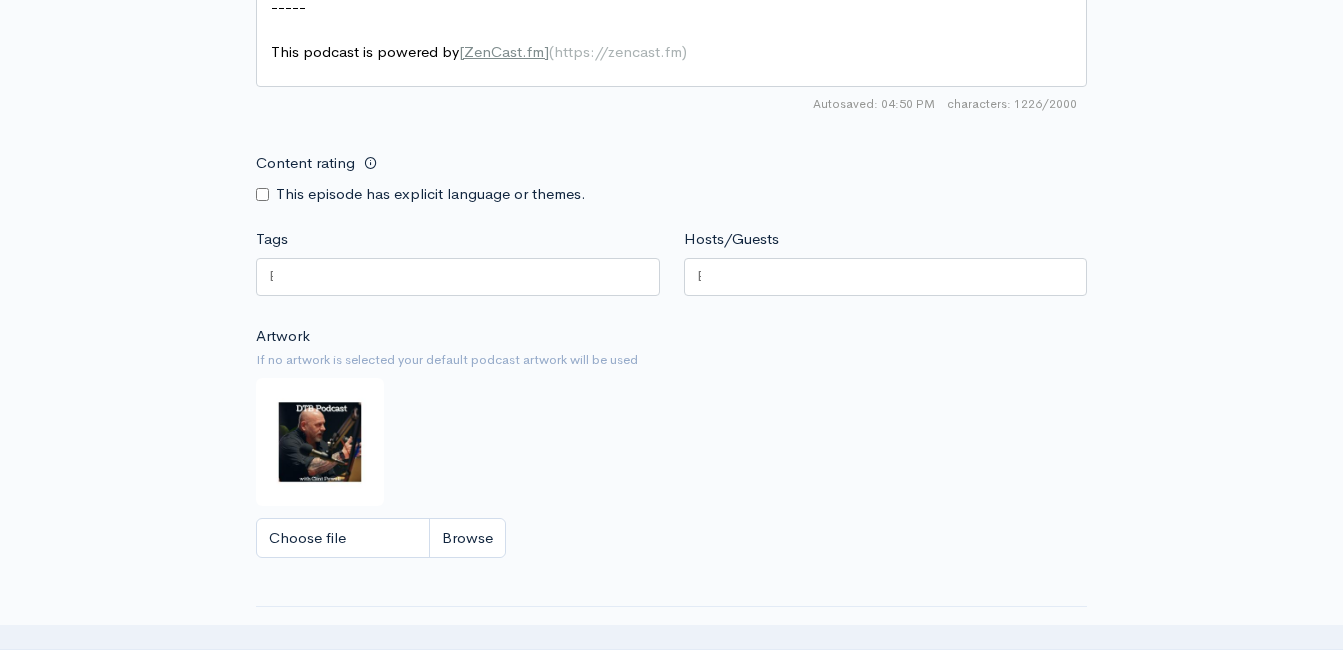 type on "on 18TO80 Podcast" 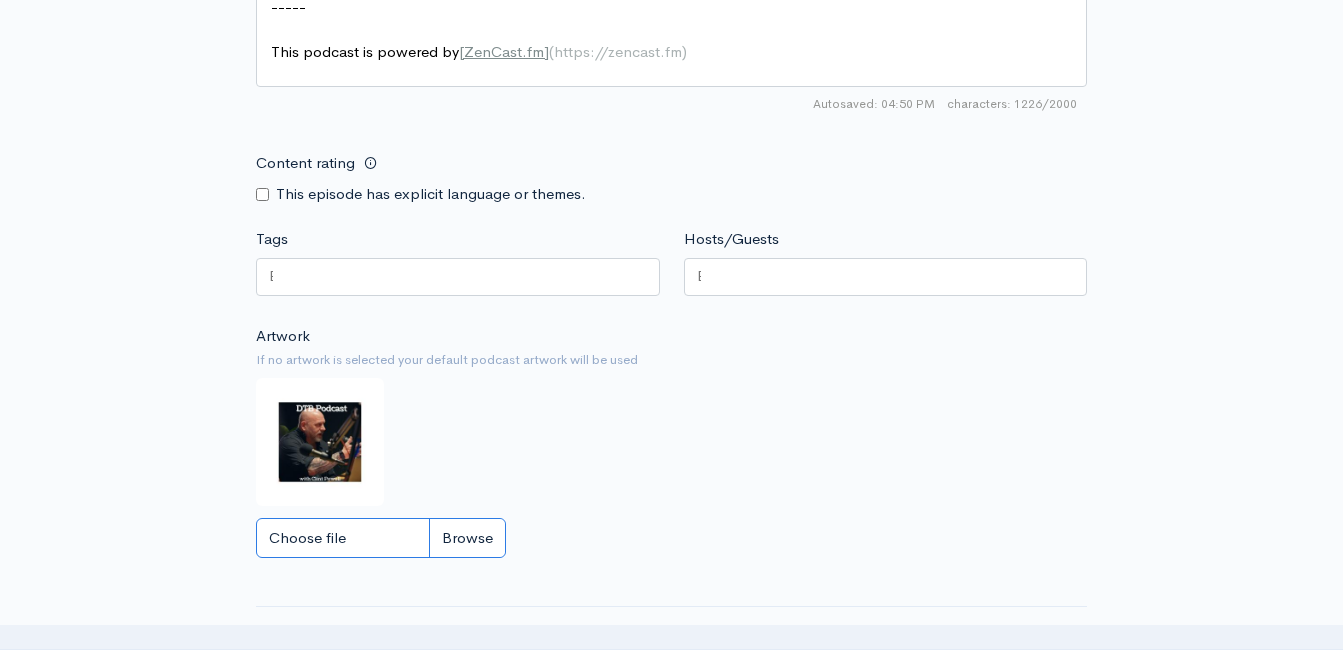click on "Choose file" at bounding box center [381, 538] 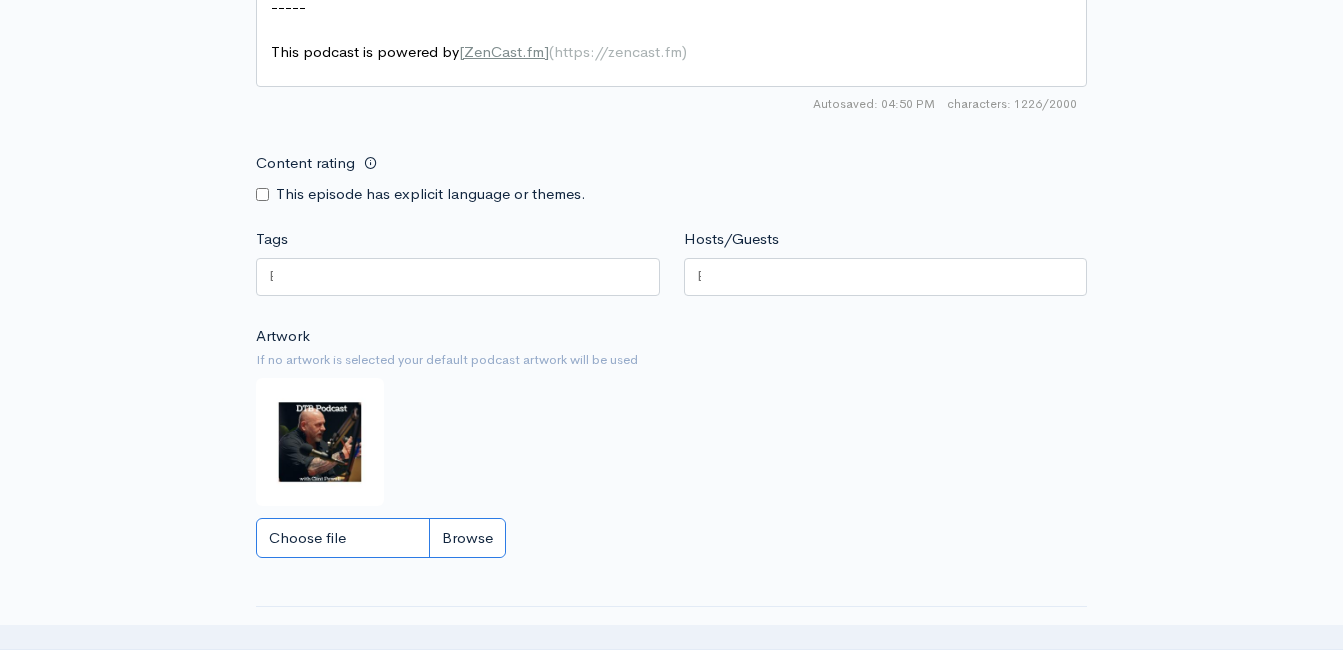 click on "Choose file" at bounding box center [381, 538] 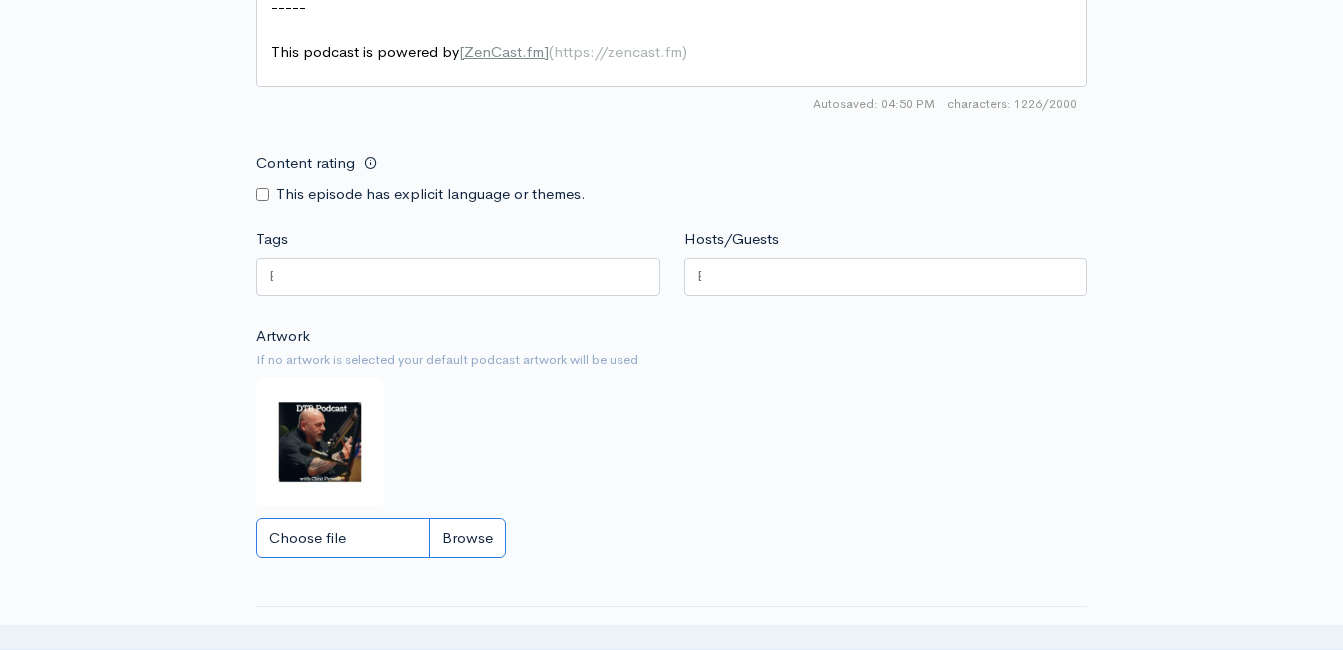 type on "C:\fakepath\image (6).jpg" 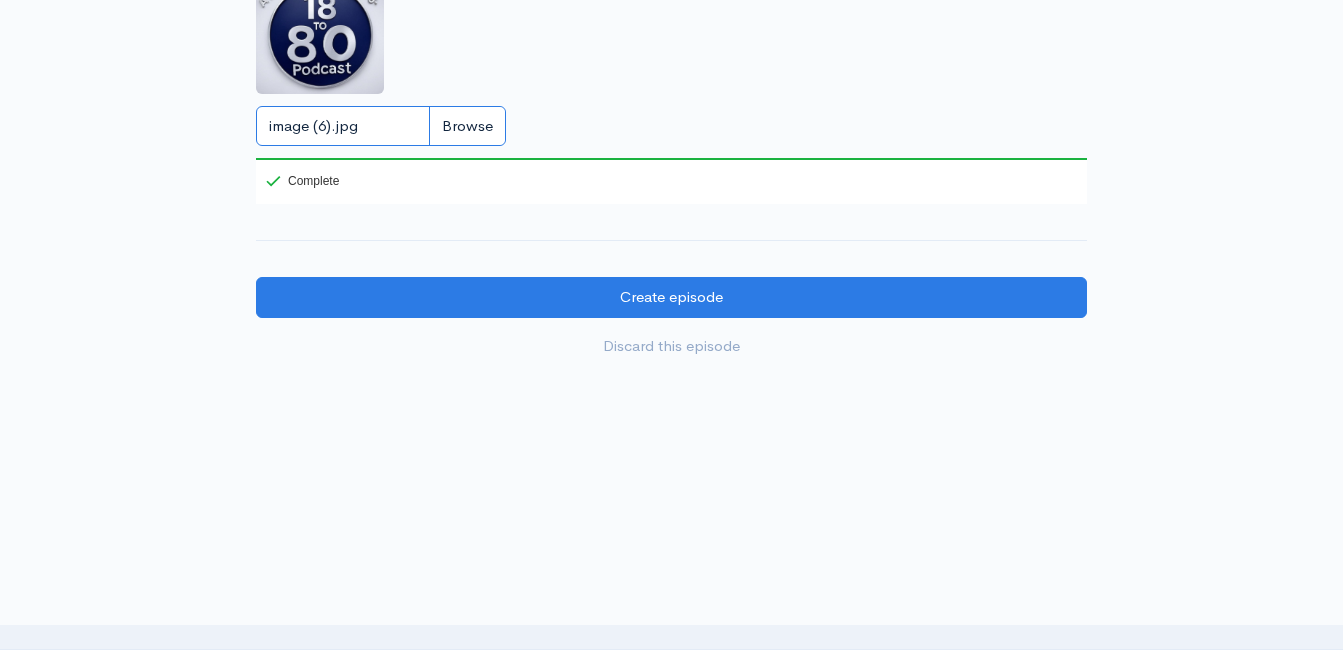 scroll, scrollTop: 2106, scrollLeft: 0, axis: vertical 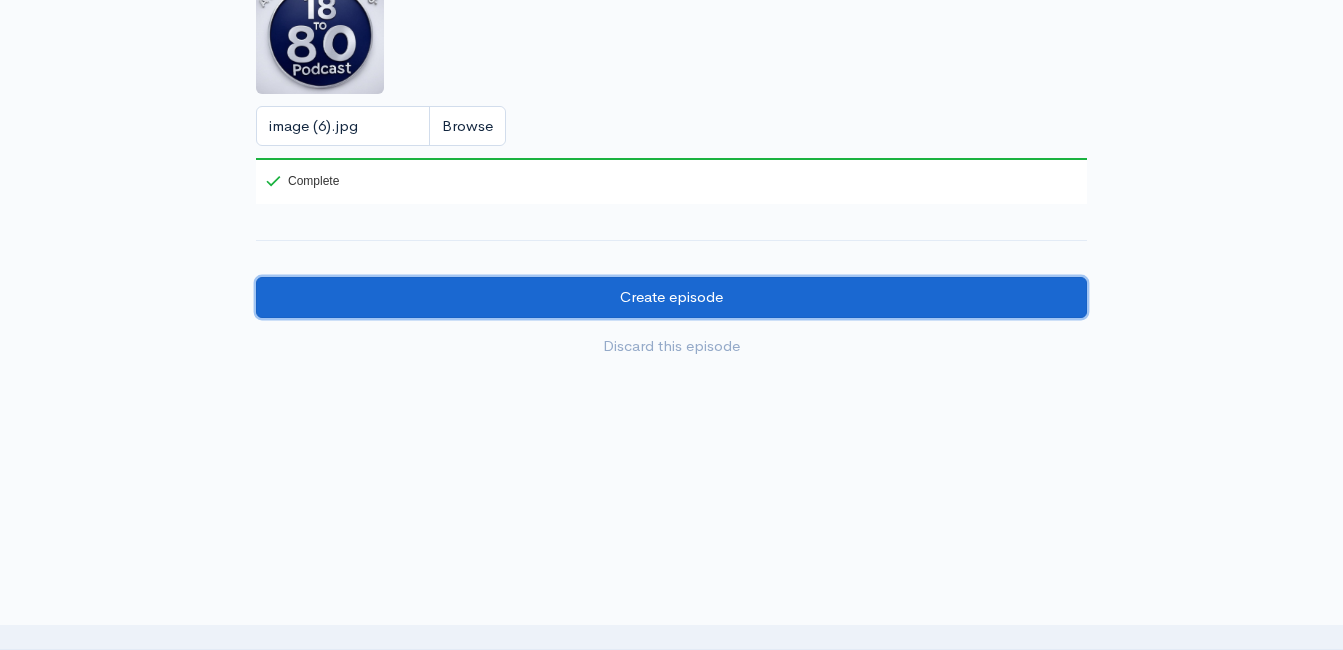 click on "Create episode" at bounding box center [671, 297] 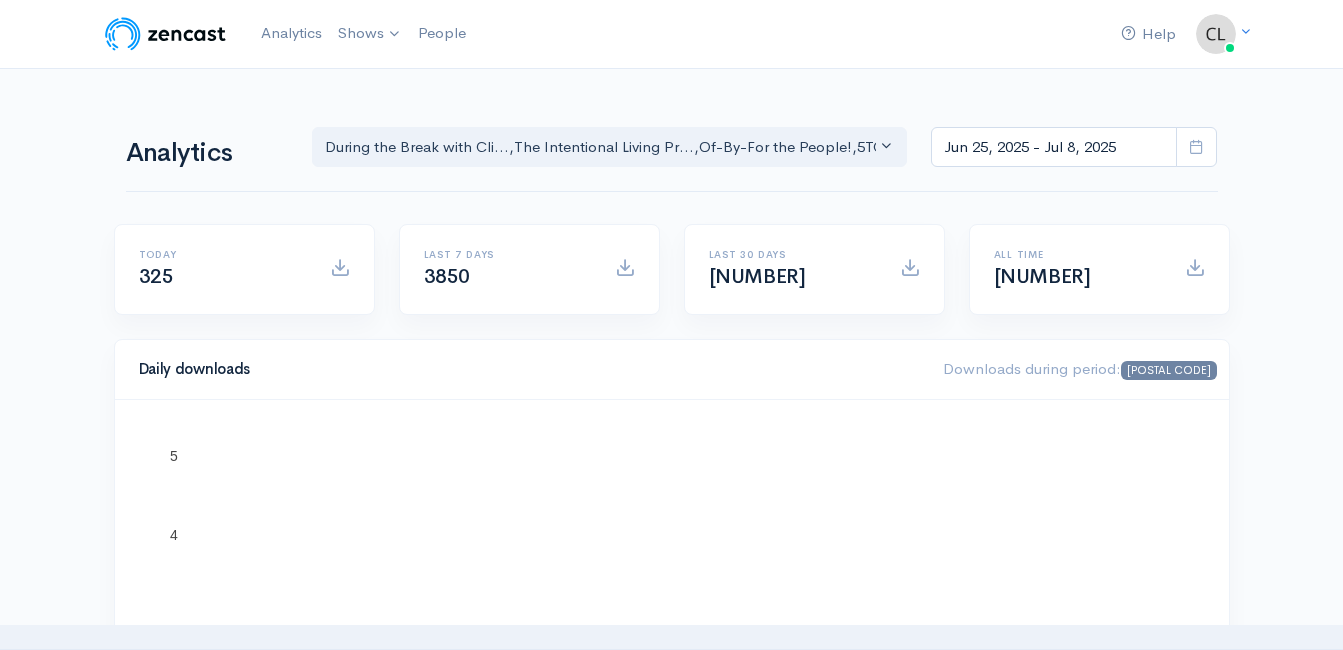 scroll, scrollTop: 0, scrollLeft: 0, axis: both 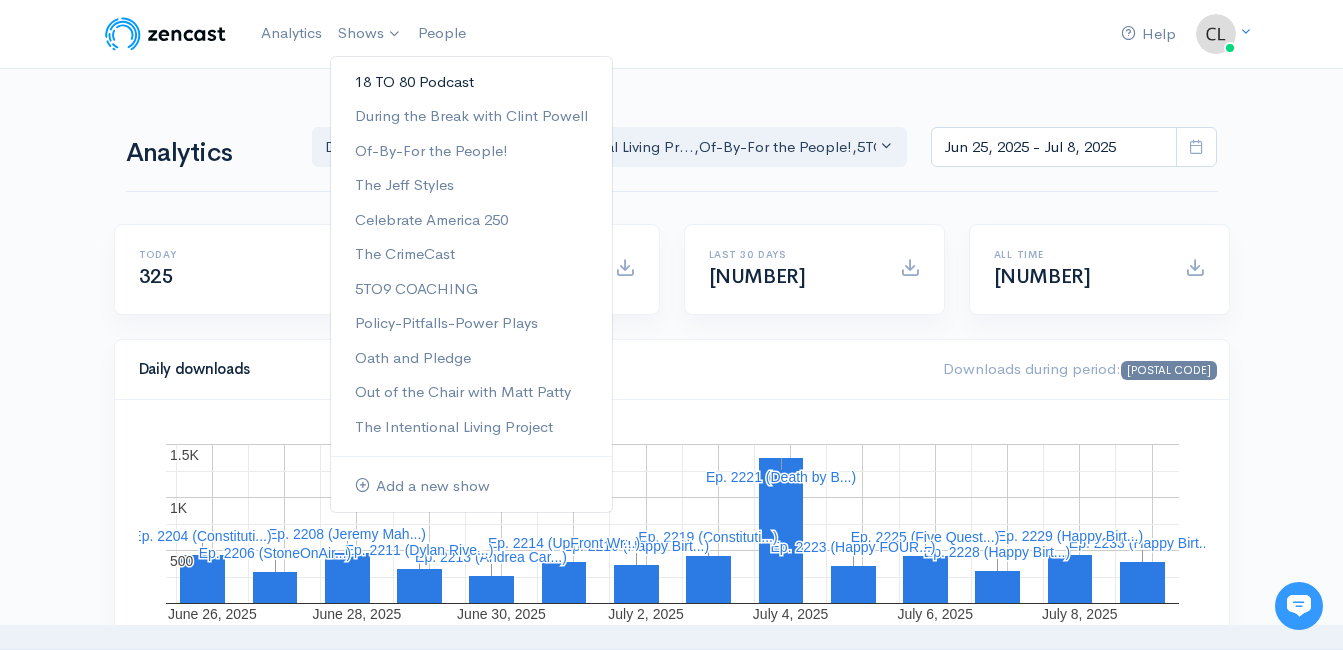 click on "18 TO 80 Podcast" at bounding box center [471, 82] 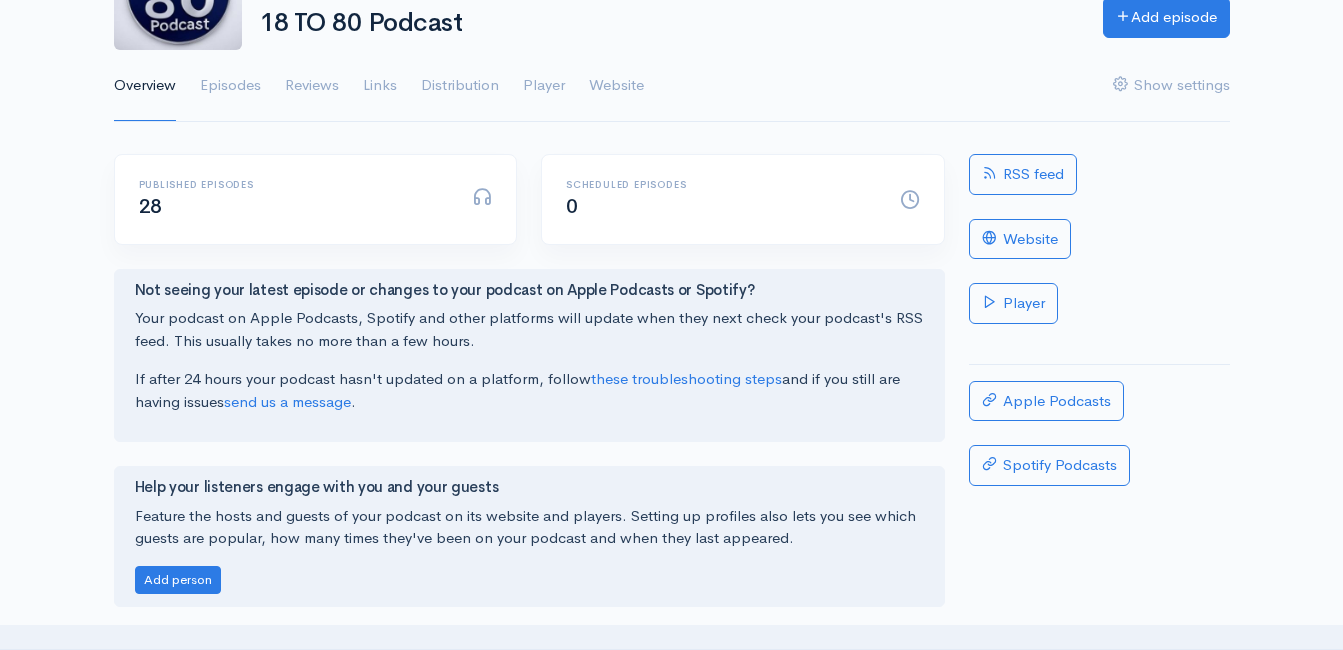 scroll, scrollTop: 200, scrollLeft: 0, axis: vertical 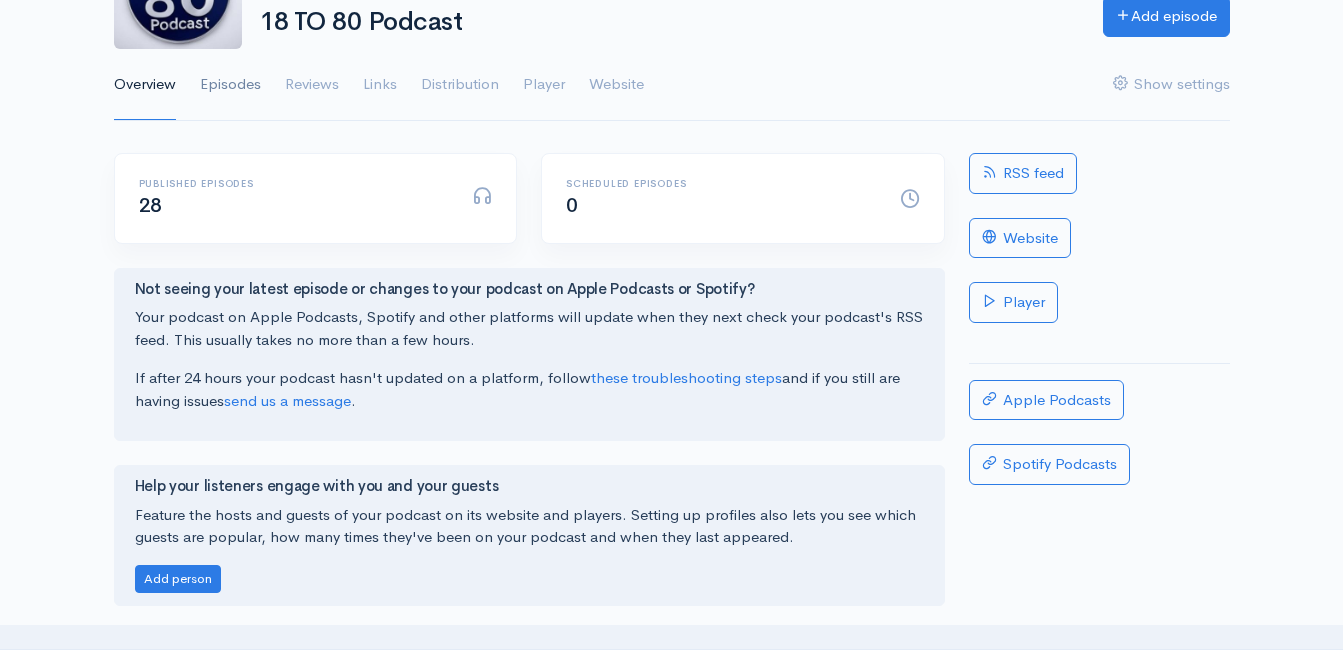 click on "Episodes" at bounding box center (230, 85) 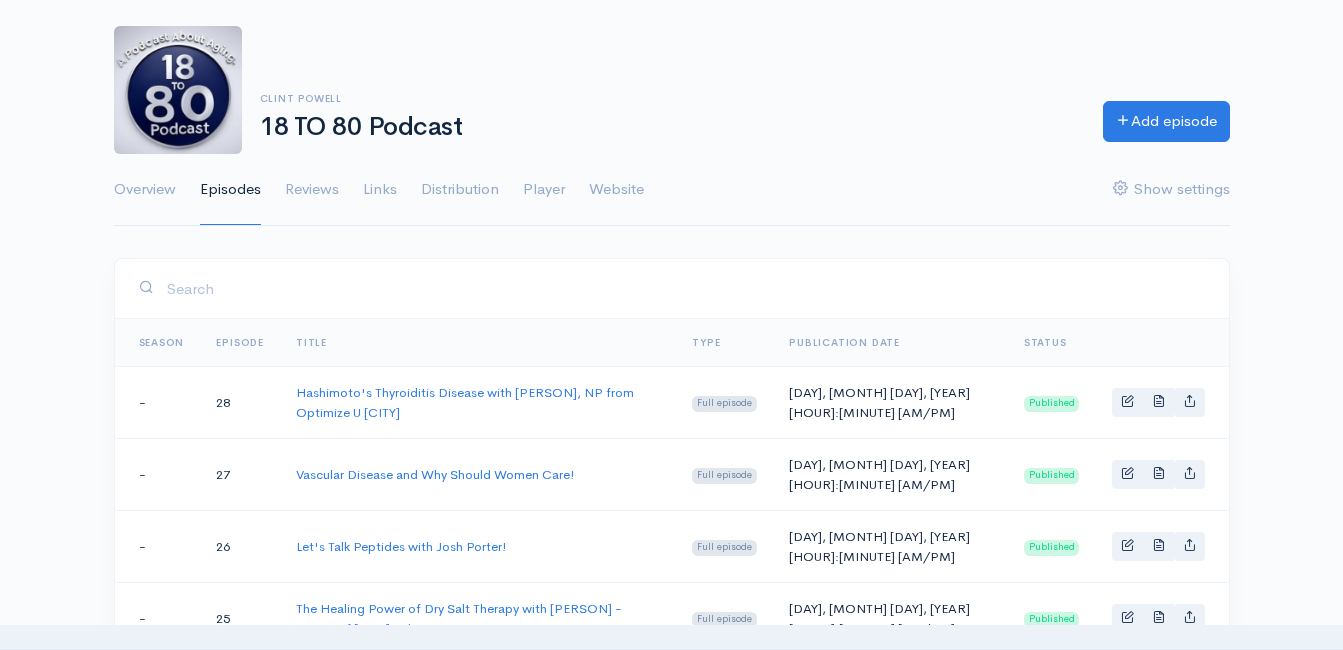 scroll, scrollTop: 200, scrollLeft: 0, axis: vertical 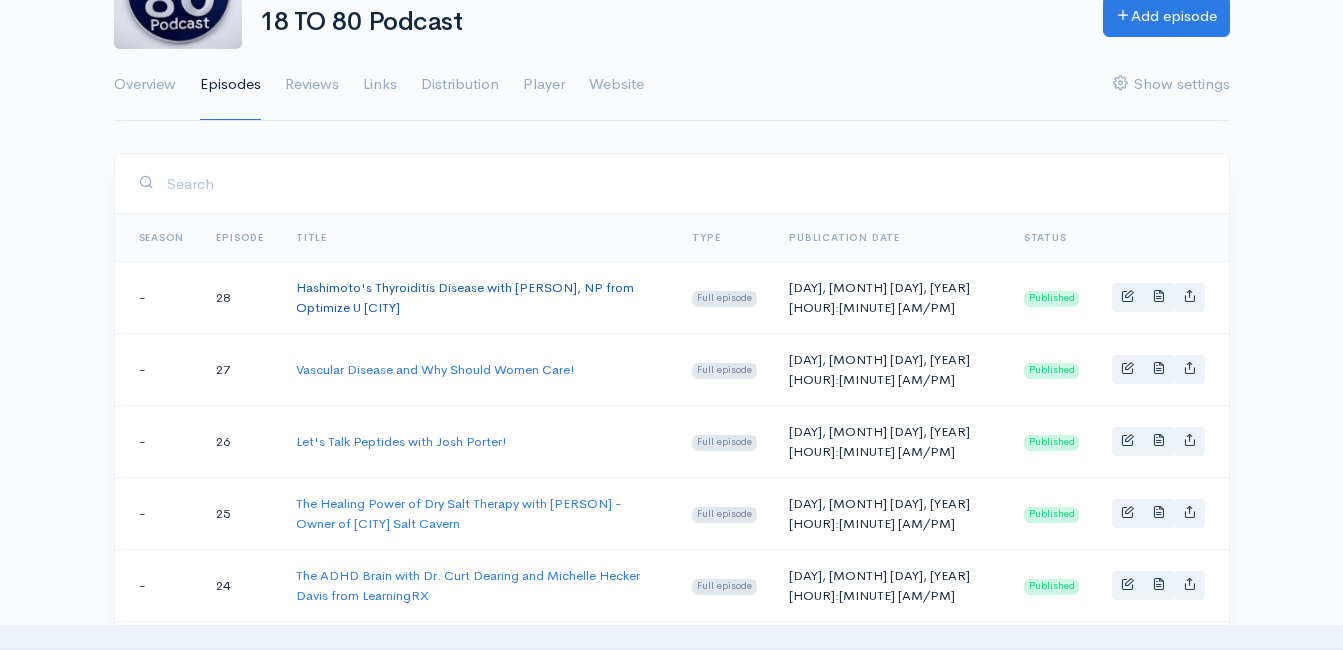 click on "Hashimoto's Thyroiditis Disease with [PERSON], NP from Optimize U [CITY]" at bounding box center [465, 297] 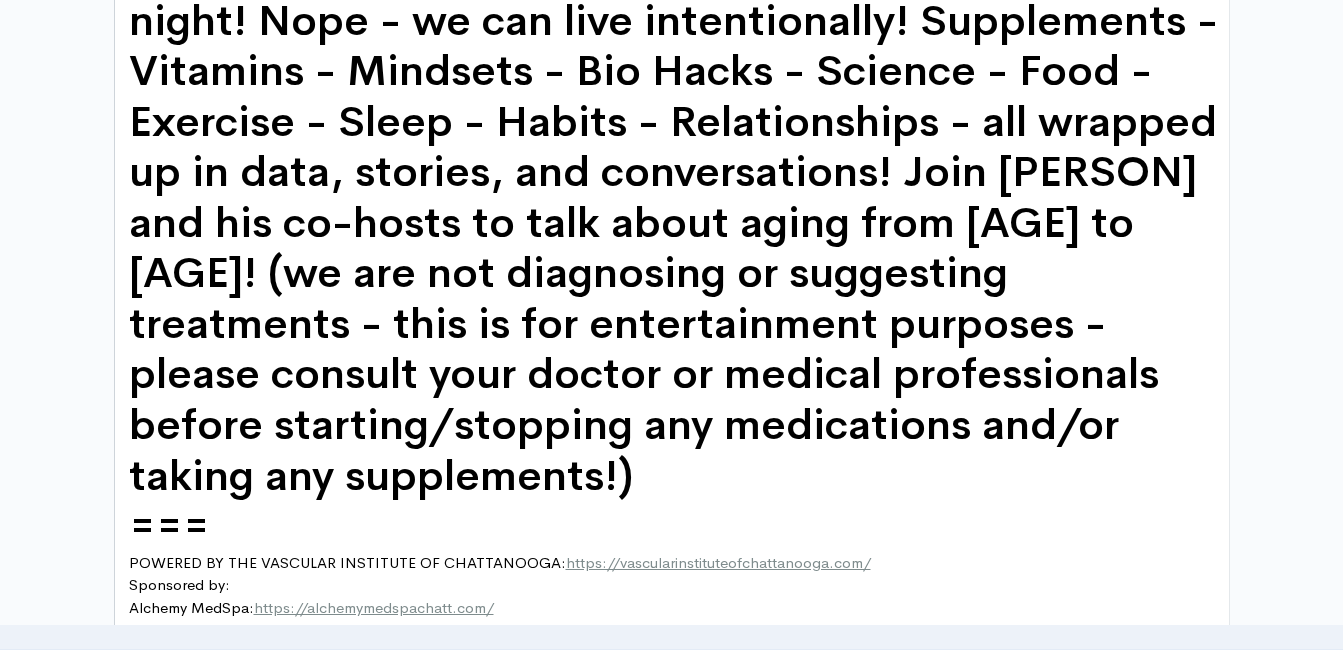 scroll, scrollTop: 1489, scrollLeft: 0, axis: vertical 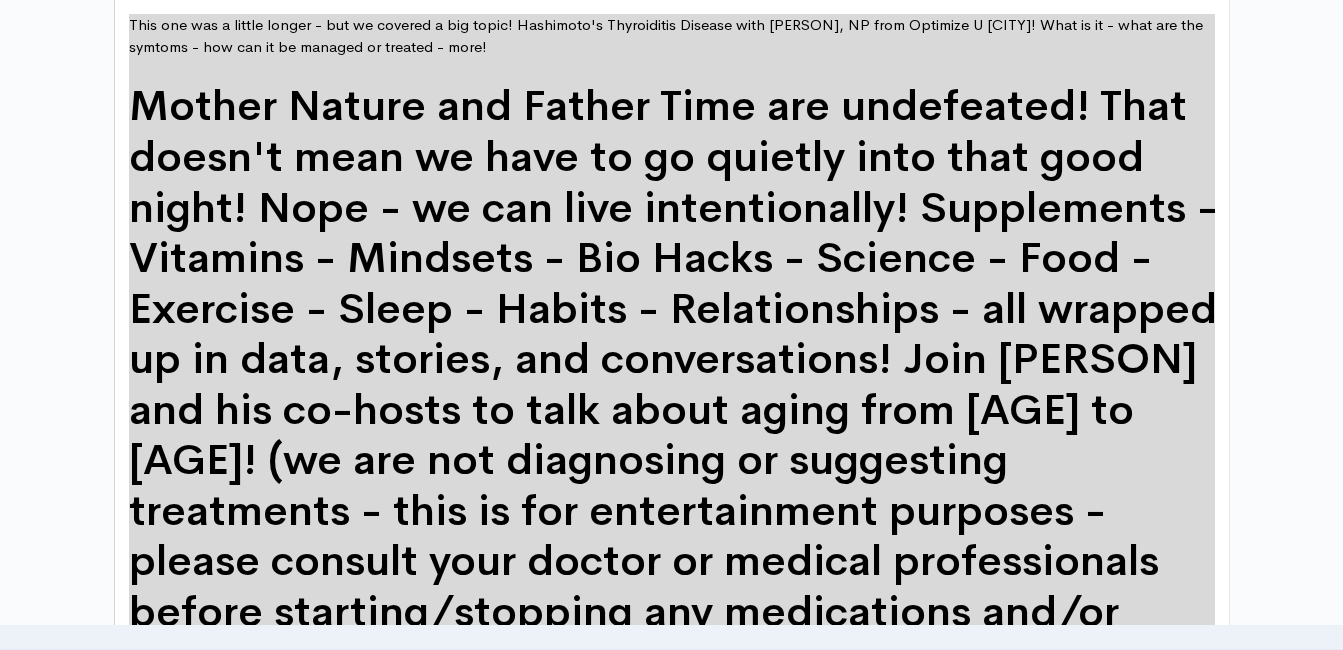 drag, startPoint x: 453, startPoint y: 447, endPoint x: 67, endPoint y: 7, distance: 585.317 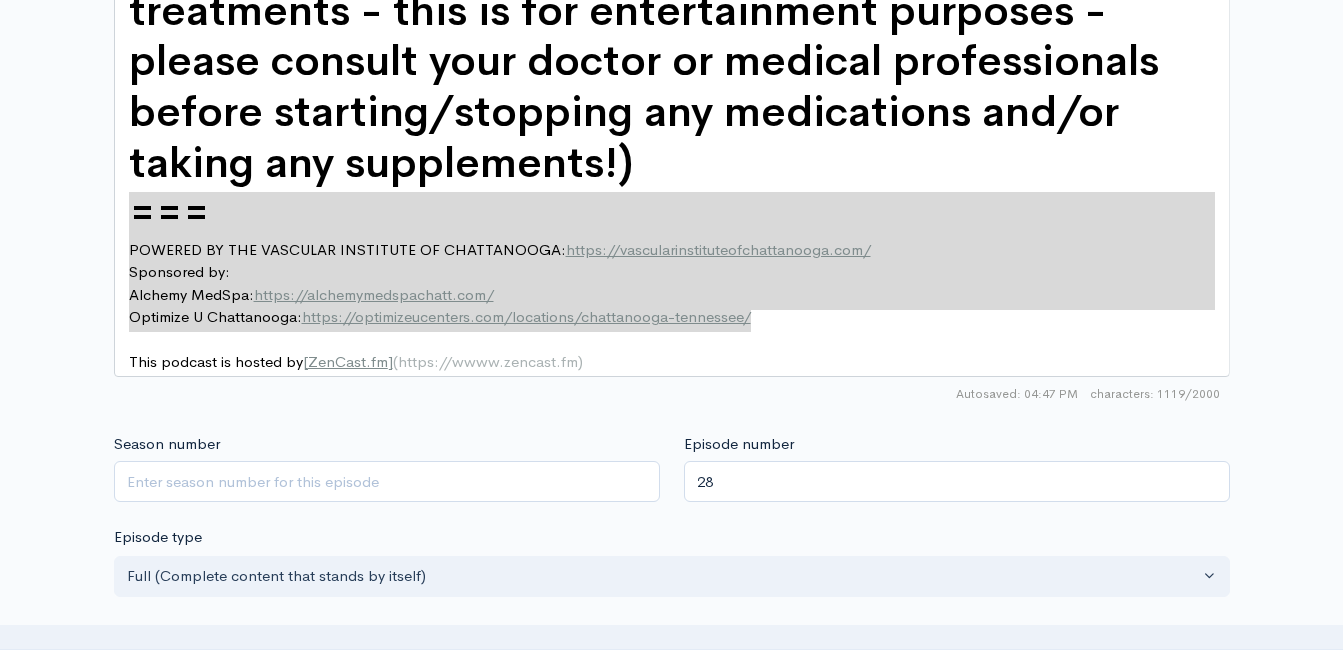 drag, startPoint x: 736, startPoint y: 314, endPoint x: 120, endPoint y: 215, distance: 623.90466 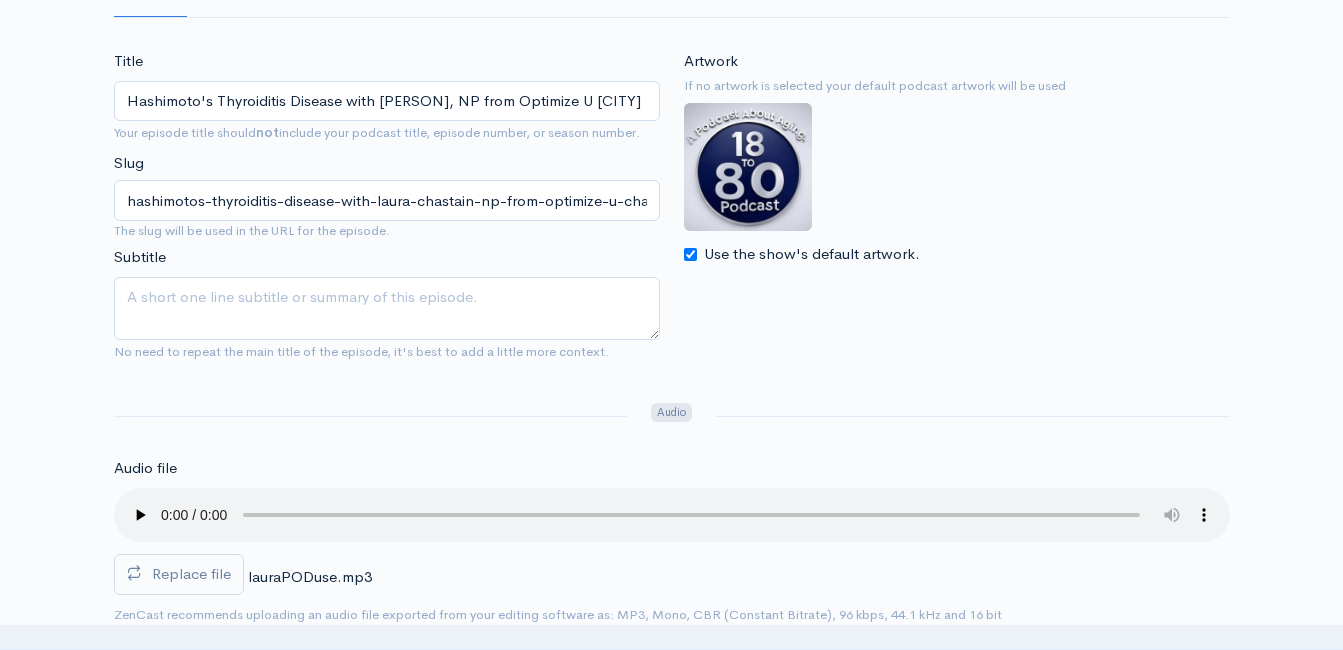 scroll, scrollTop: 274, scrollLeft: 0, axis: vertical 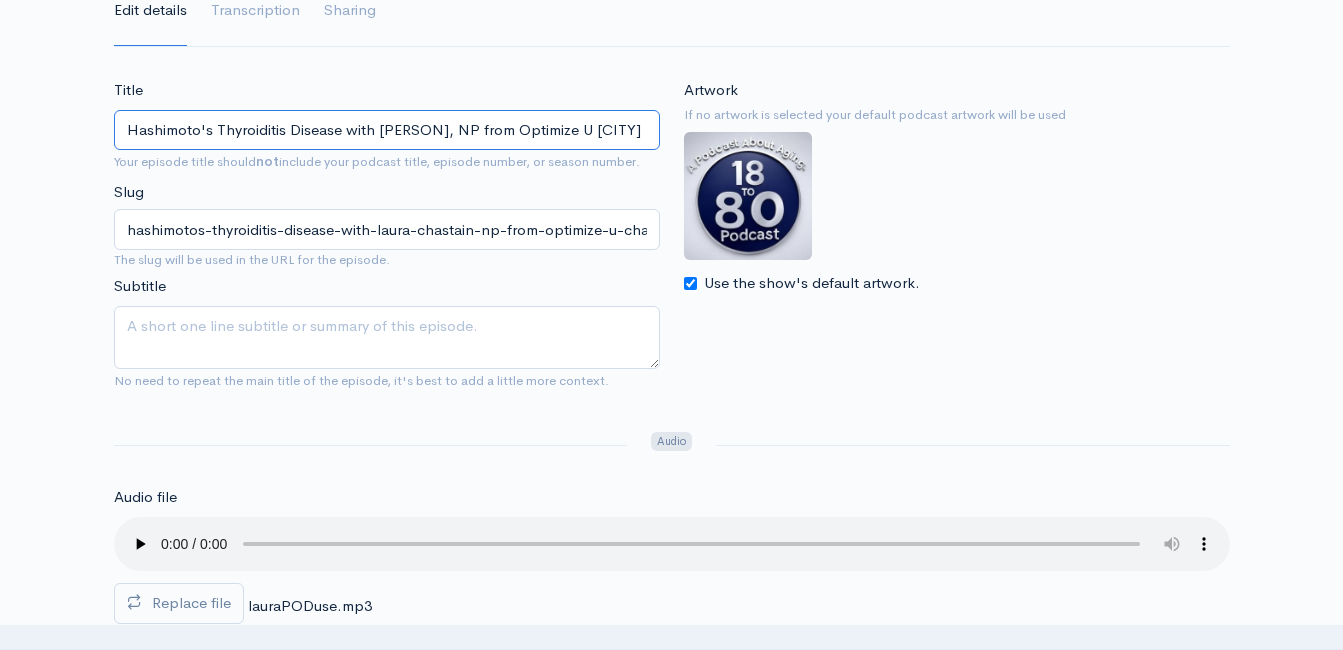 click on "Hashimoto's Thyroiditis Disease with [PERSON], NP from Optimize U [CITY]" at bounding box center [387, 130] 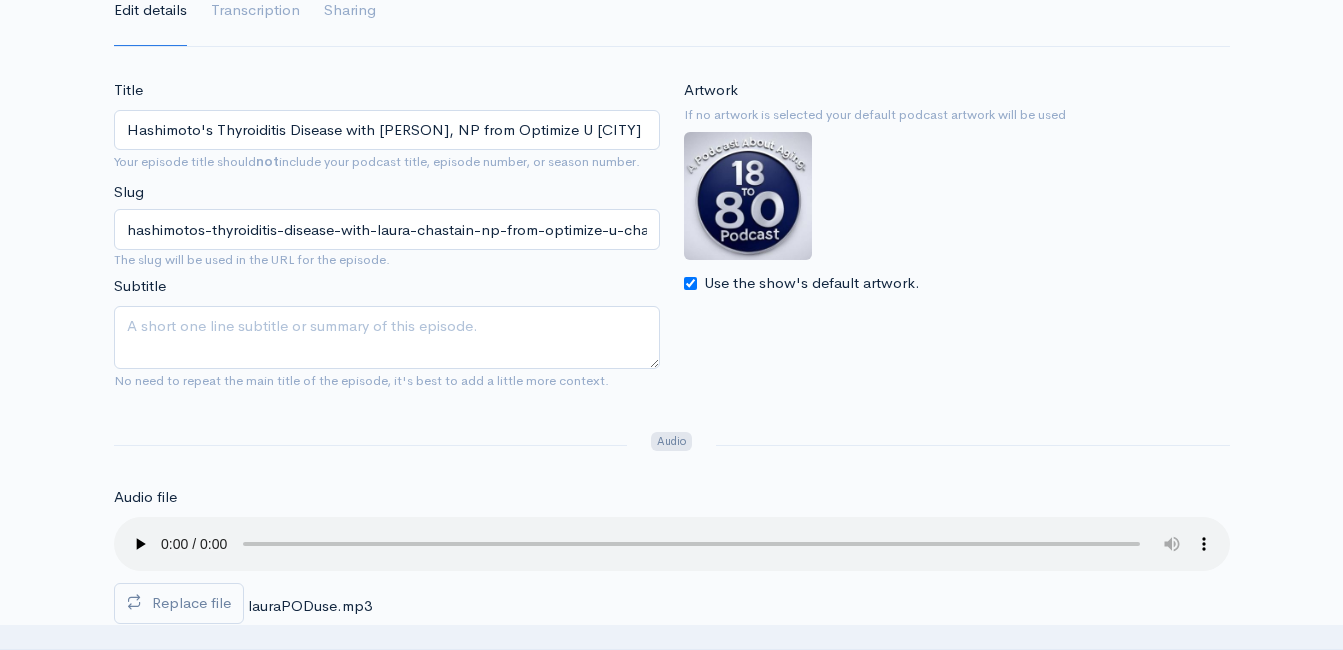 click on "Title   Hashimoto's Thyroiditis Disease with [PERSON], NP from Optimize U [CITY]   Your episode title should  not  include your podcast
title, episode number, or season number.   Slug   hashimotos-thyroiditis-disease-with-laura-chastain-np-from-optimize-u-chattanooga   The slug will be used in the URL for the episode.   Subtitle     No need to repeat the main title of the episode, it's best to add a little more context.   Artwork
If no artwork is selected your default podcast artwork will be used
Use the show's default artwork.     0               Audio     Audio file       Replace file     lauraPODuse.mp3                 0     ZenCast recommends uploading an audio file exported from your editing
software as: MP3, Mono, CBR (Constant Bitrate), 96 kbps, 44.1 kHz and 16 bit     Scheduling     Publication date and time   If no date is selected, the episode will be published immediately.    Schedule episode
×   Get the episode scheduler           Monthly" at bounding box center [671, 1323] 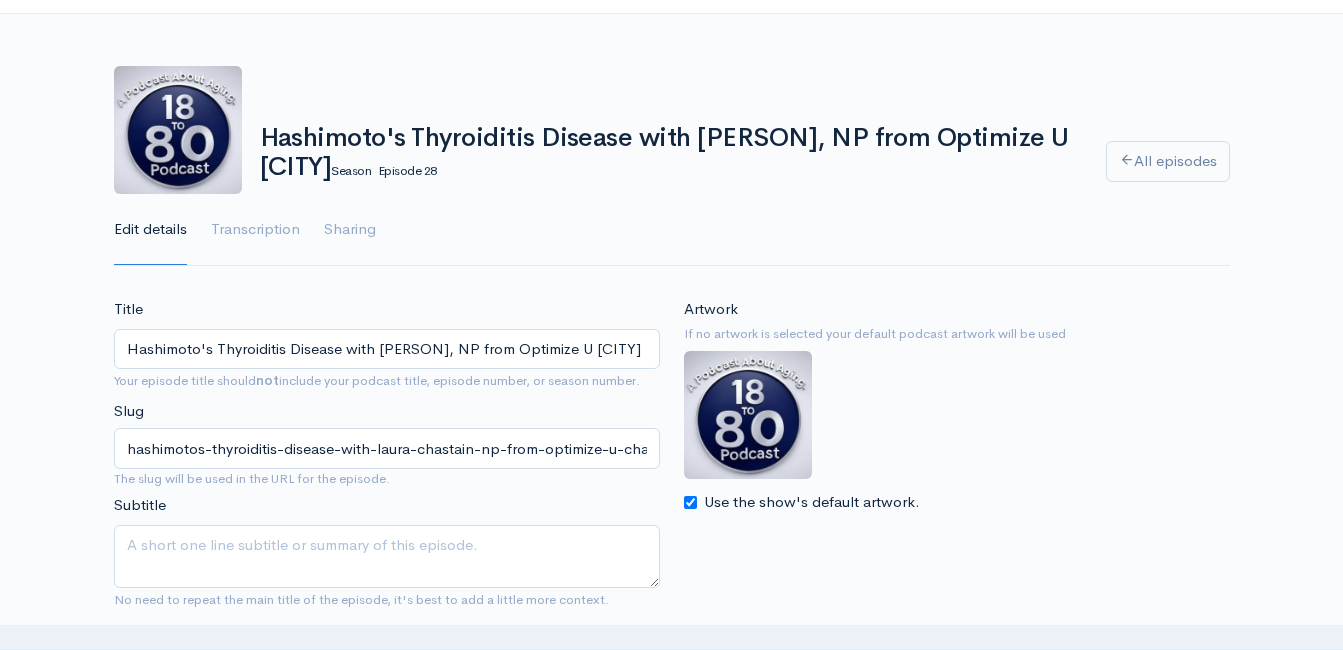scroll, scrollTop: 0, scrollLeft: 0, axis: both 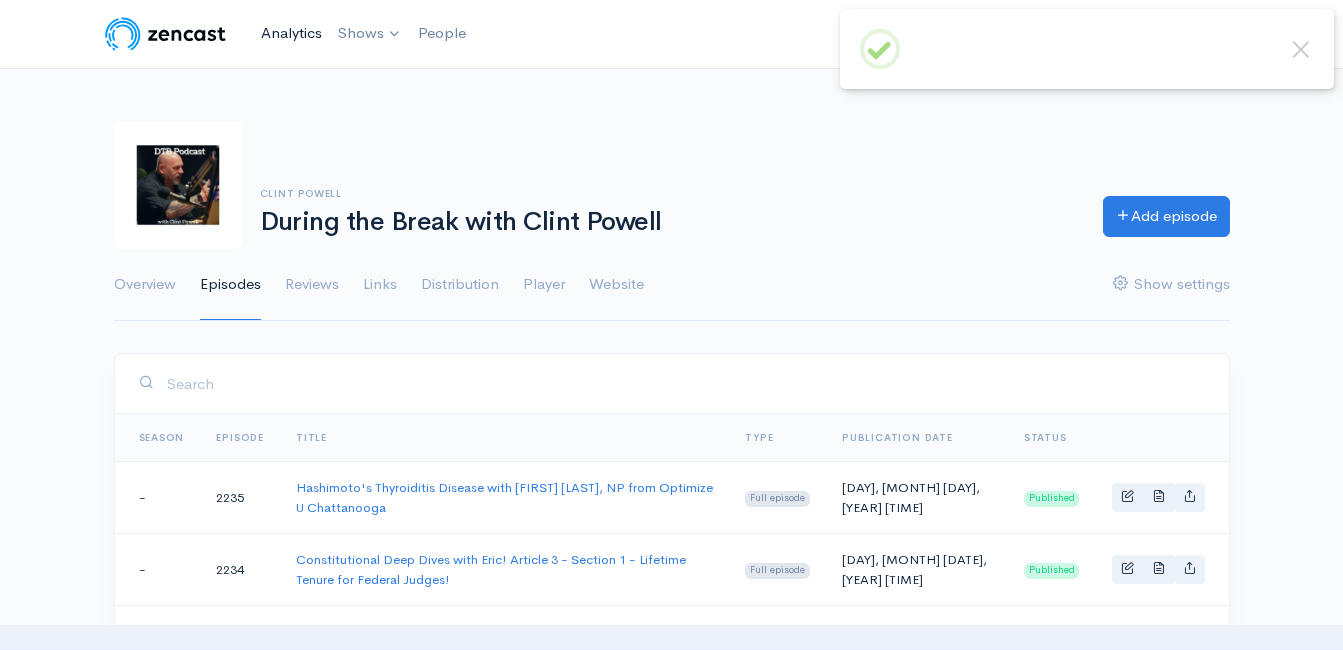 click on "Analytics" at bounding box center (291, 33) 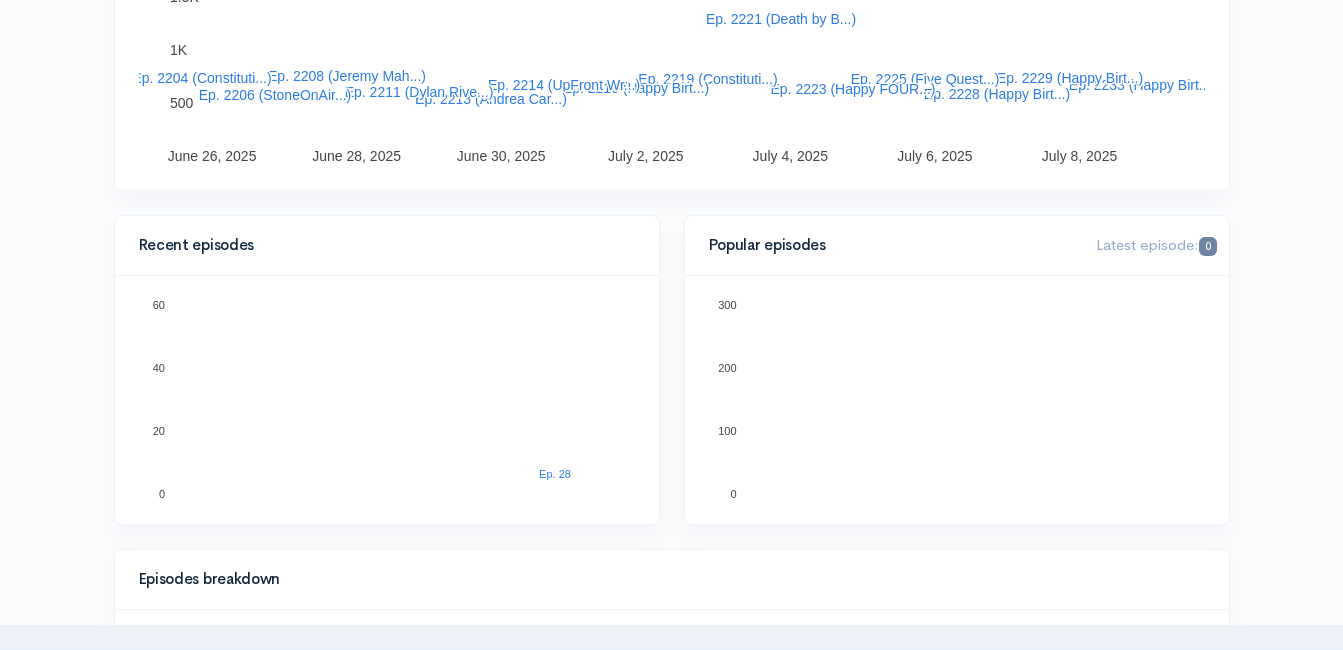 scroll, scrollTop: 500, scrollLeft: 0, axis: vertical 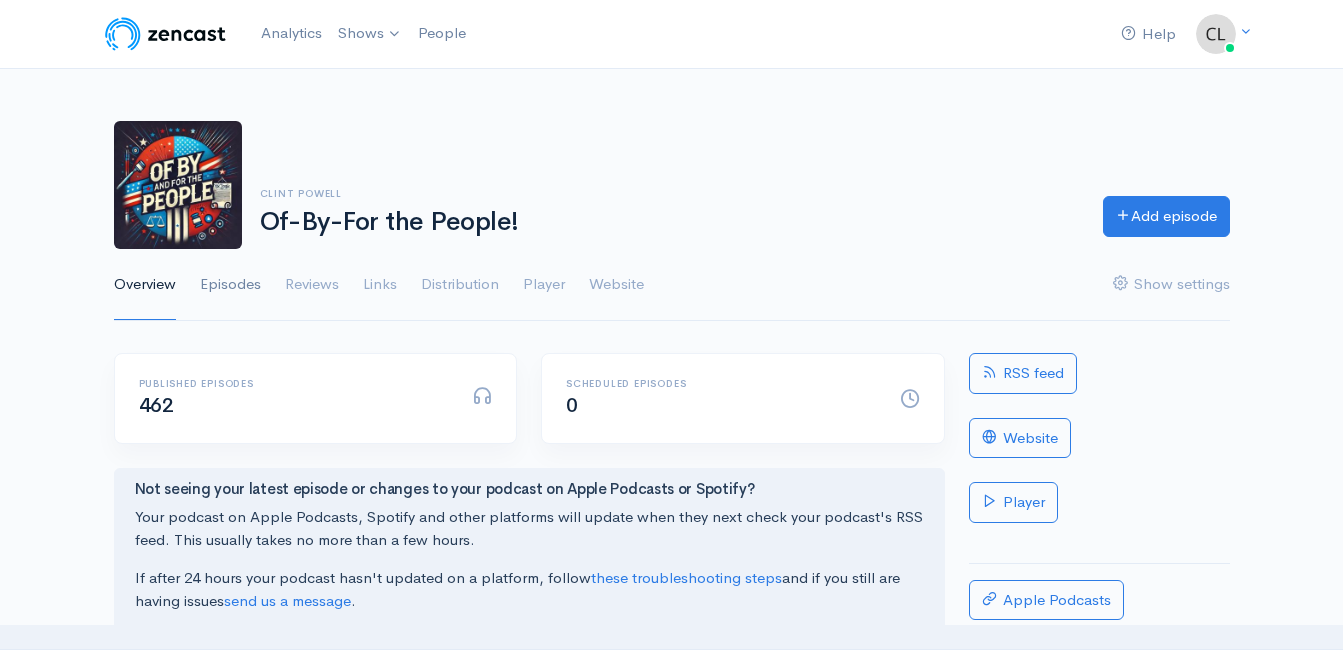 click on "Episodes" at bounding box center [230, 285] 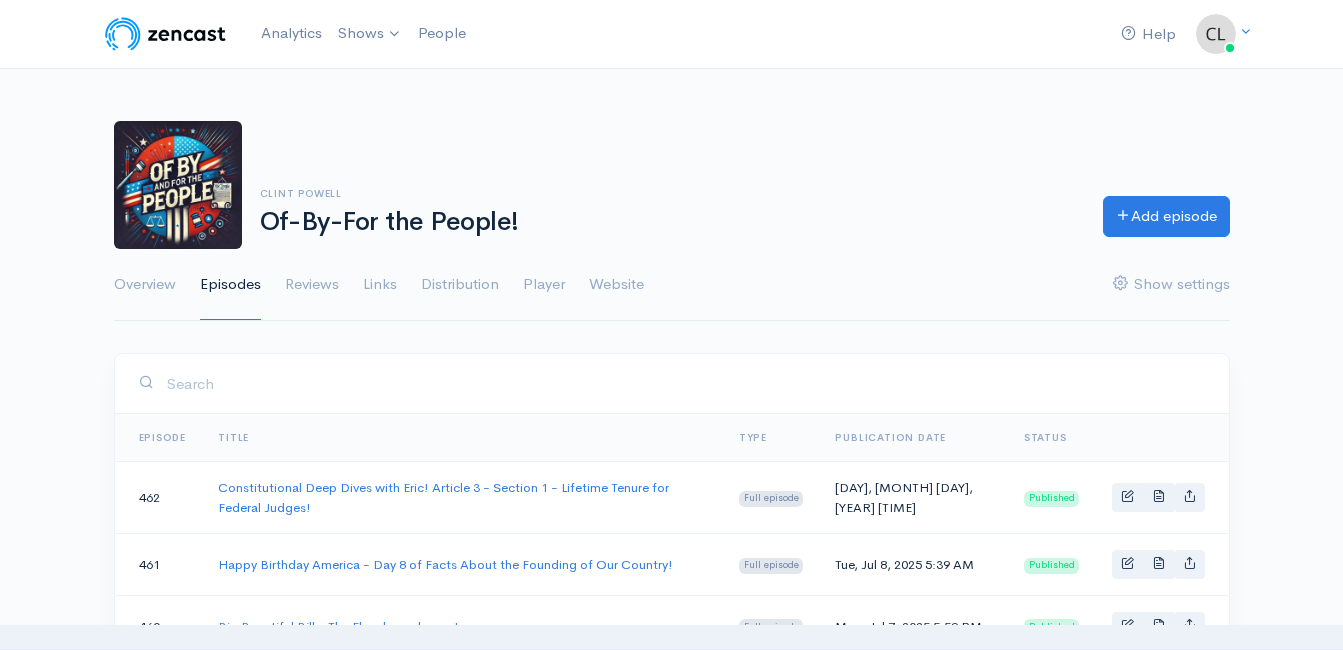 scroll, scrollTop: 0, scrollLeft: 0, axis: both 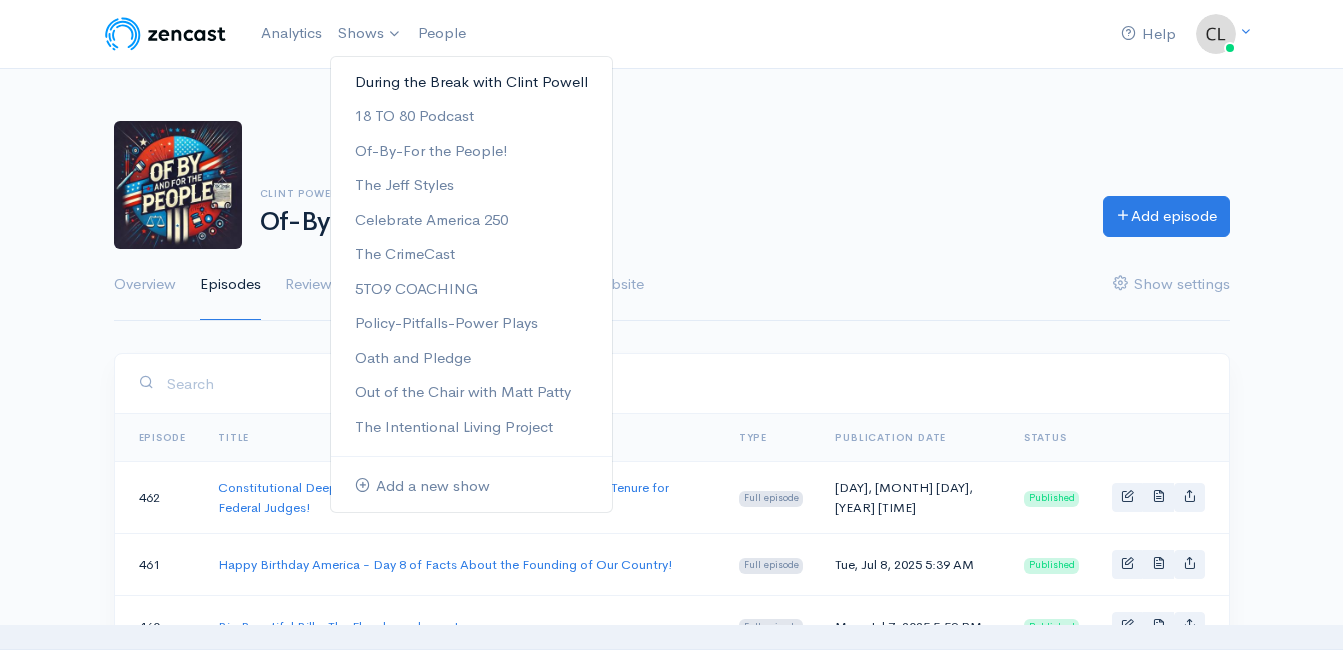 click on "During the Break with Clint Powell" at bounding box center [471, 82] 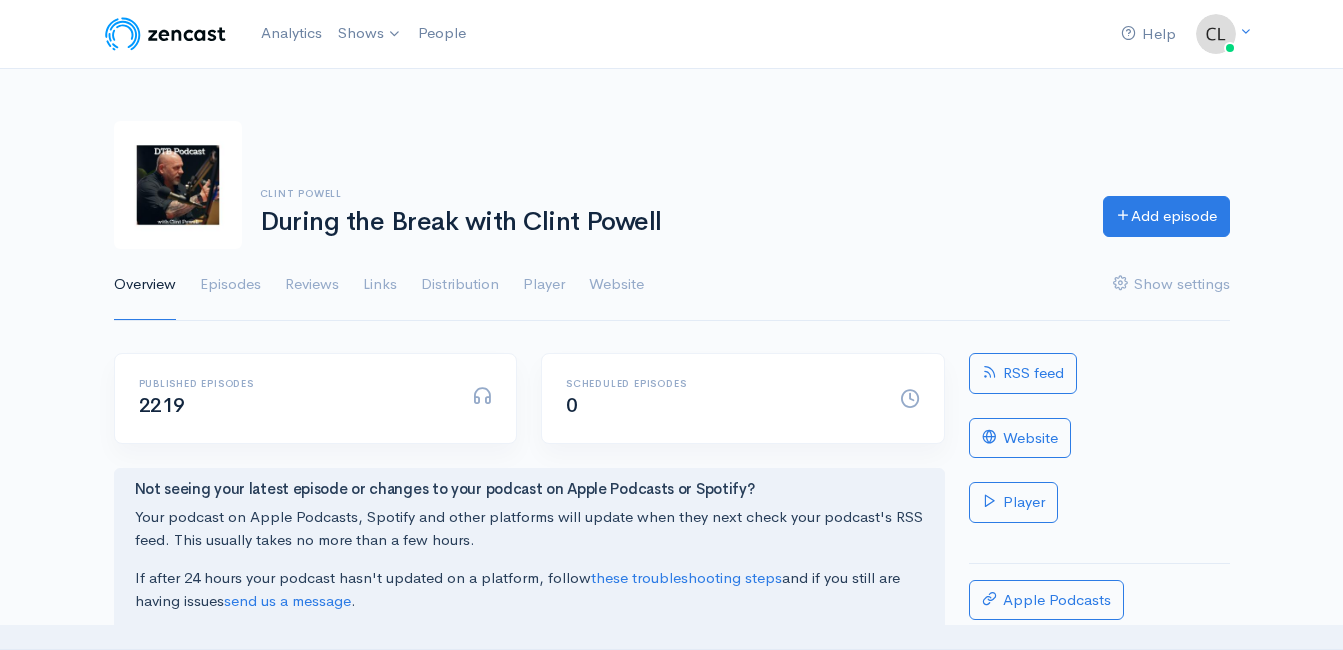 scroll, scrollTop: 0, scrollLeft: 0, axis: both 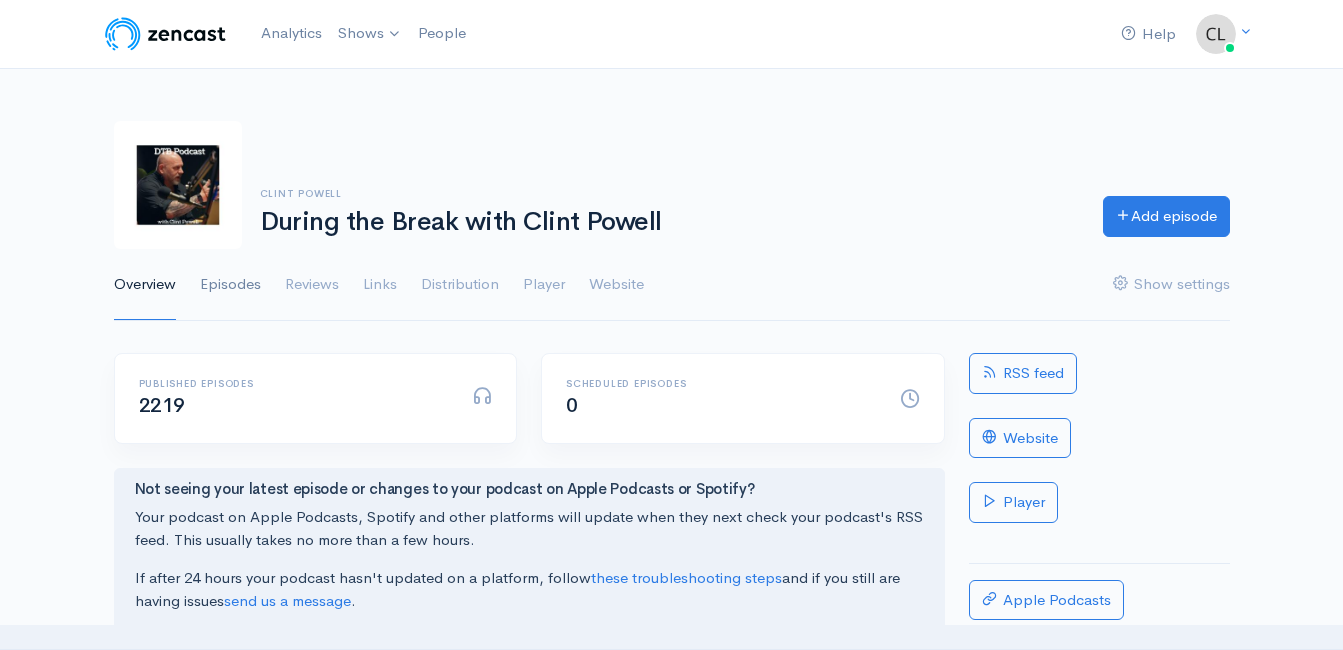 click on "Episodes" at bounding box center (230, 285) 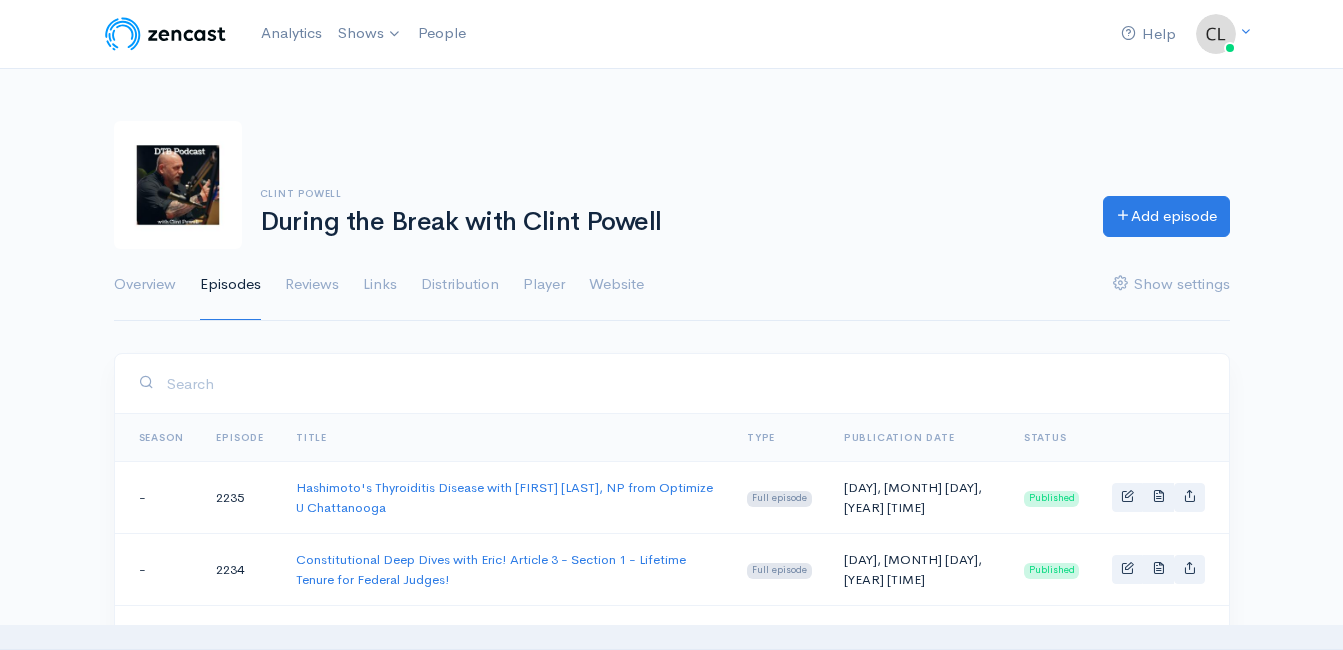 scroll, scrollTop: 0, scrollLeft: 0, axis: both 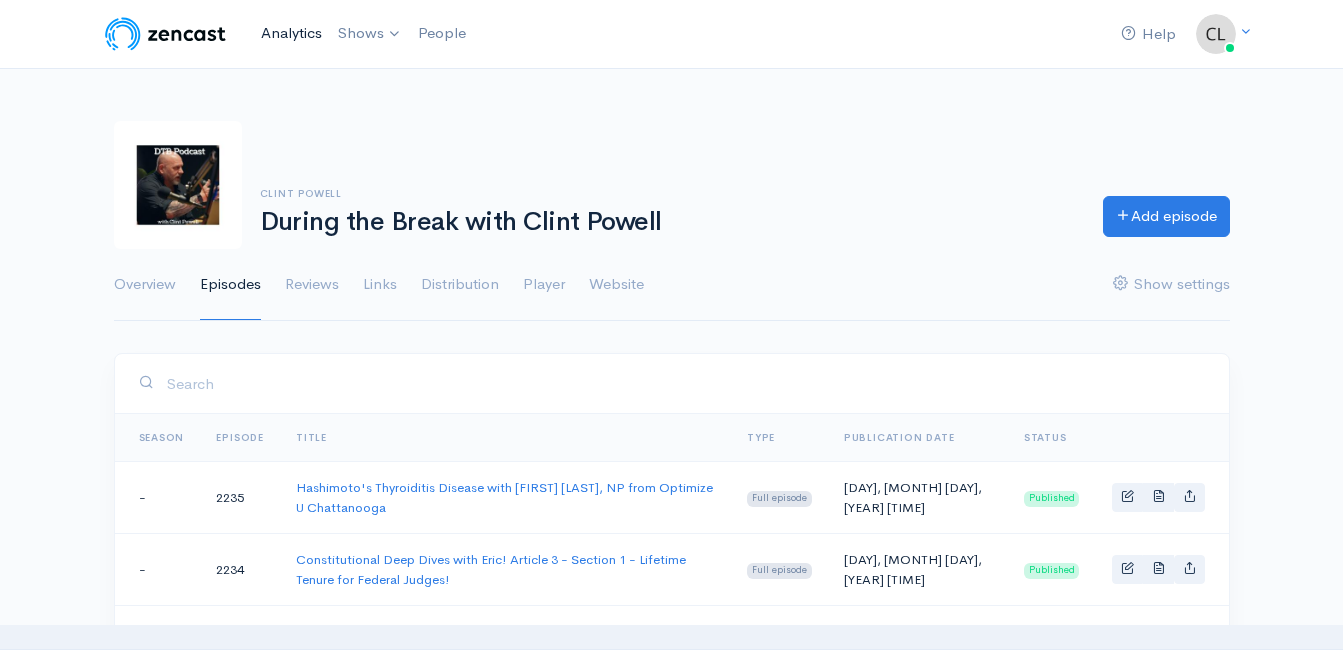 click on "Analytics" at bounding box center (291, 33) 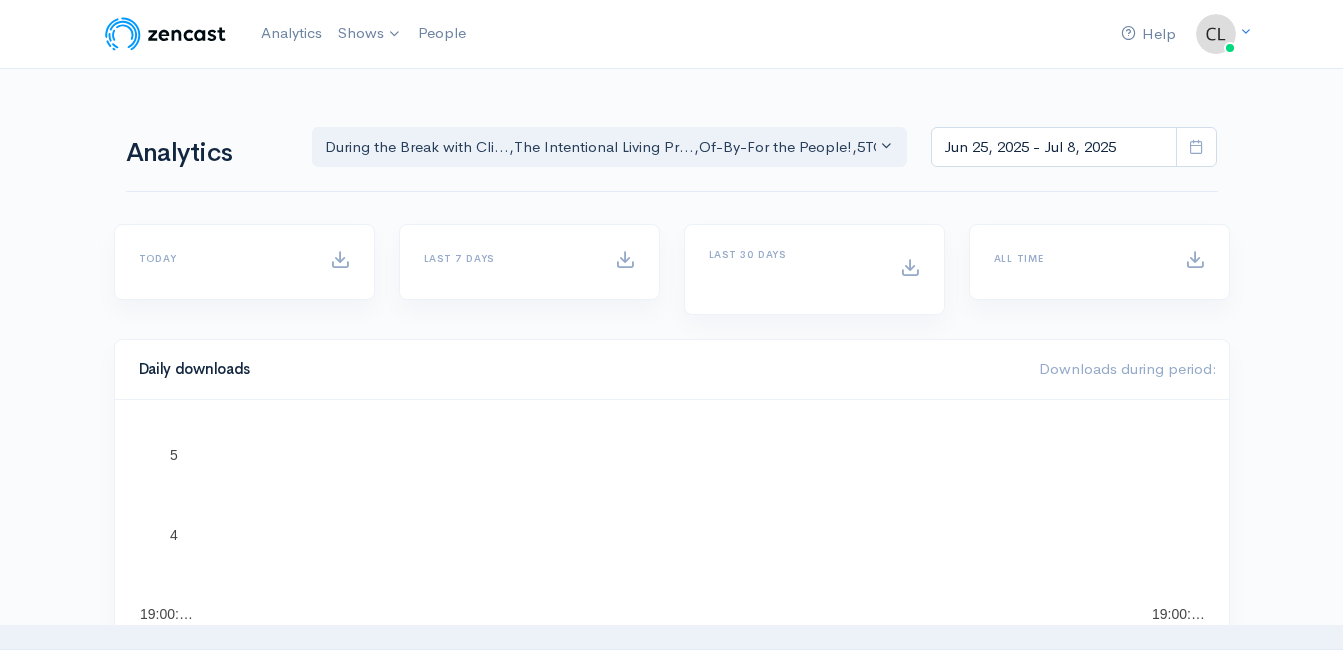 scroll, scrollTop: 0, scrollLeft: 0, axis: both 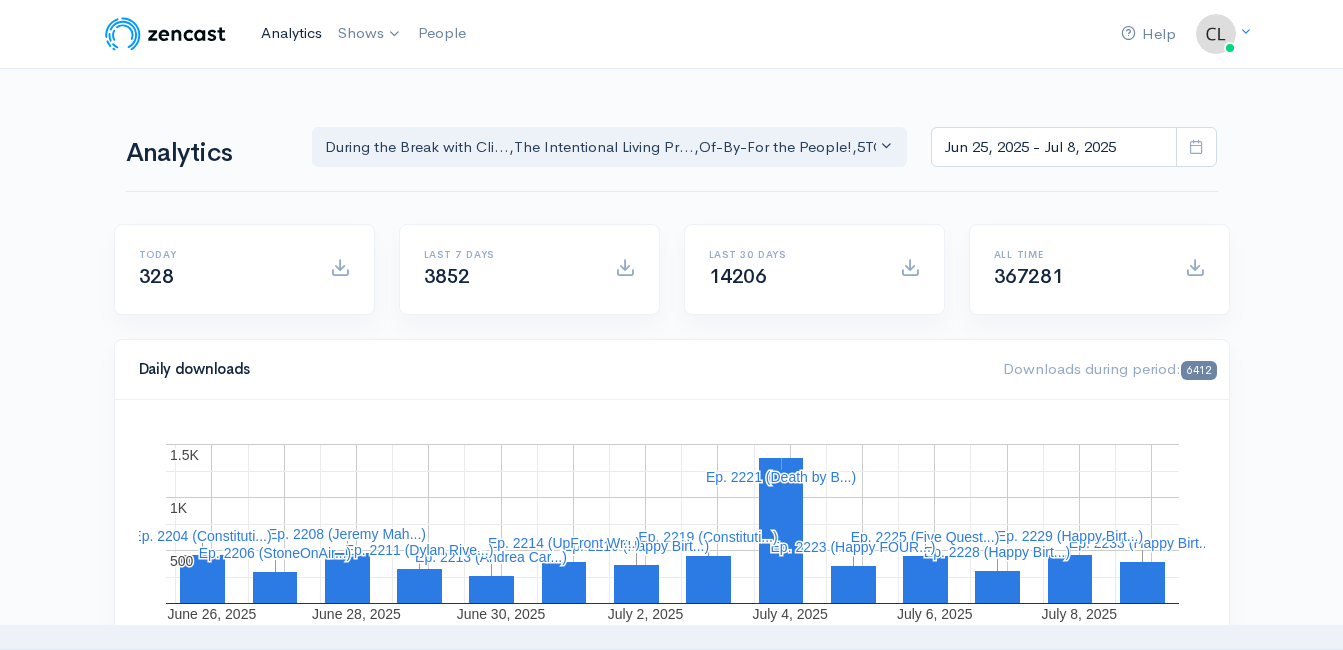 click on "Analytics" at bounding box center (291, 33) 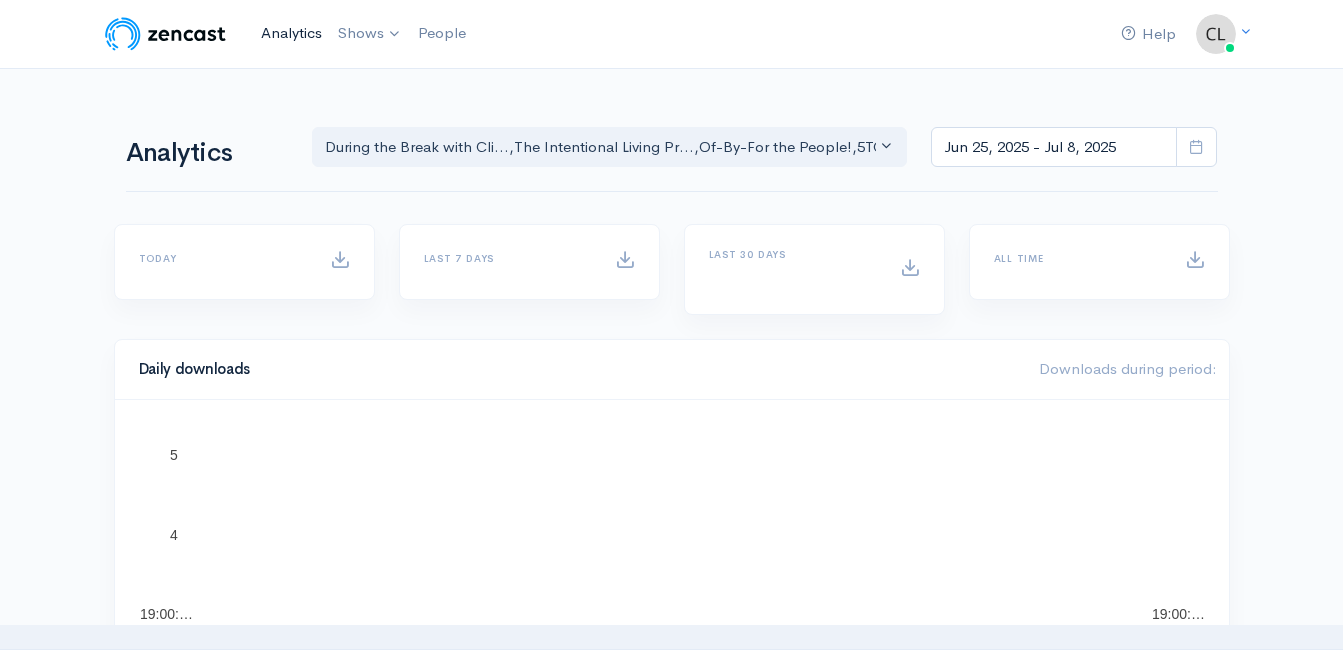scroll, scrollTop: 0, scrollLeft: 0, axis: both 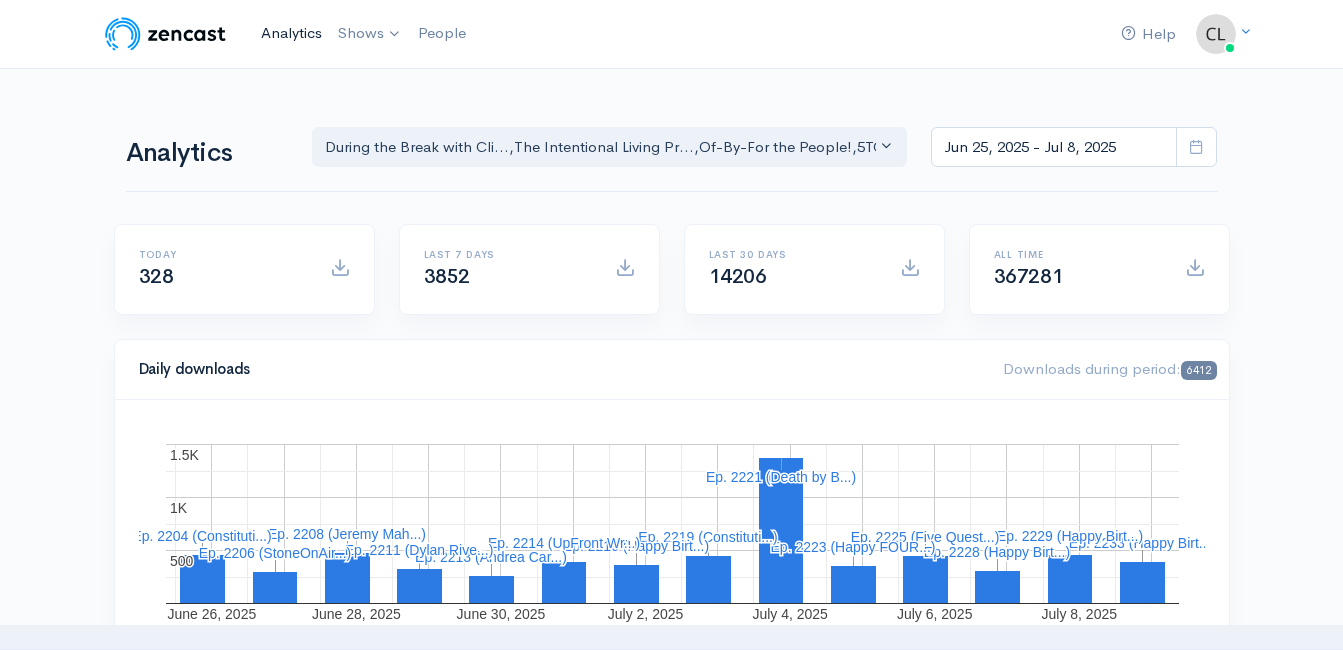 click on "Analytics" at bounding box center (291, 33) 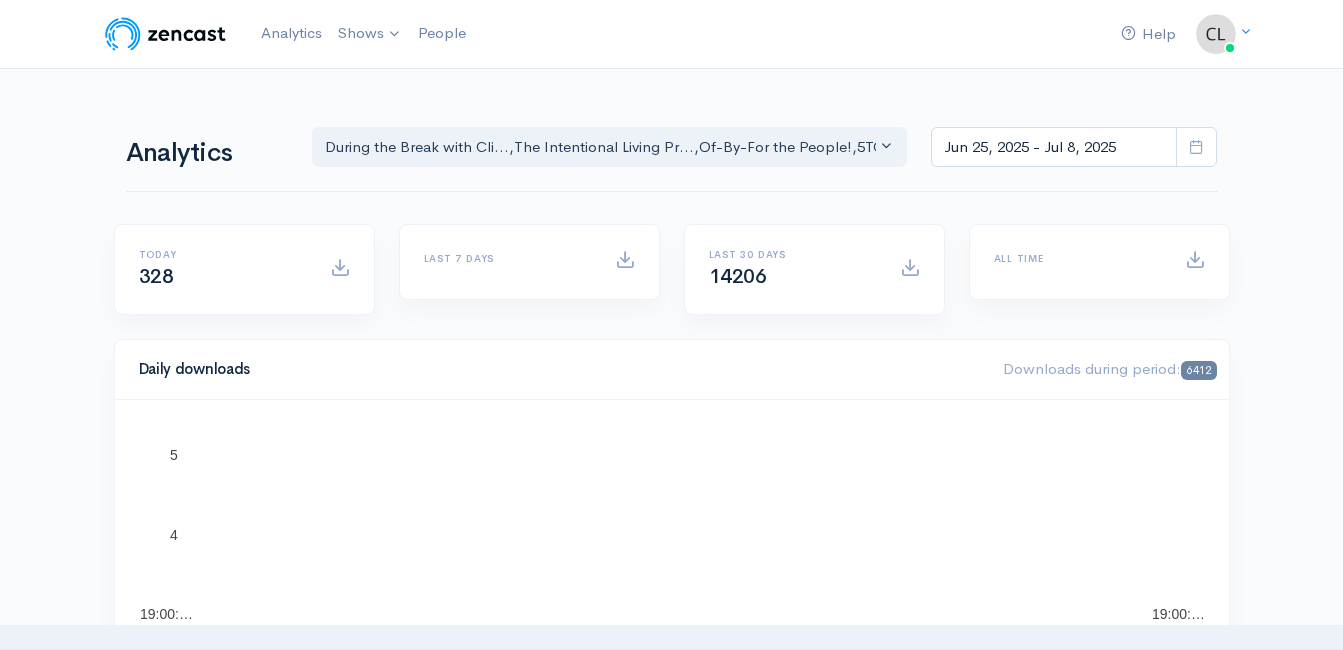 scroll, scrollTop: 0, scrollLeft: 0, axis: both 